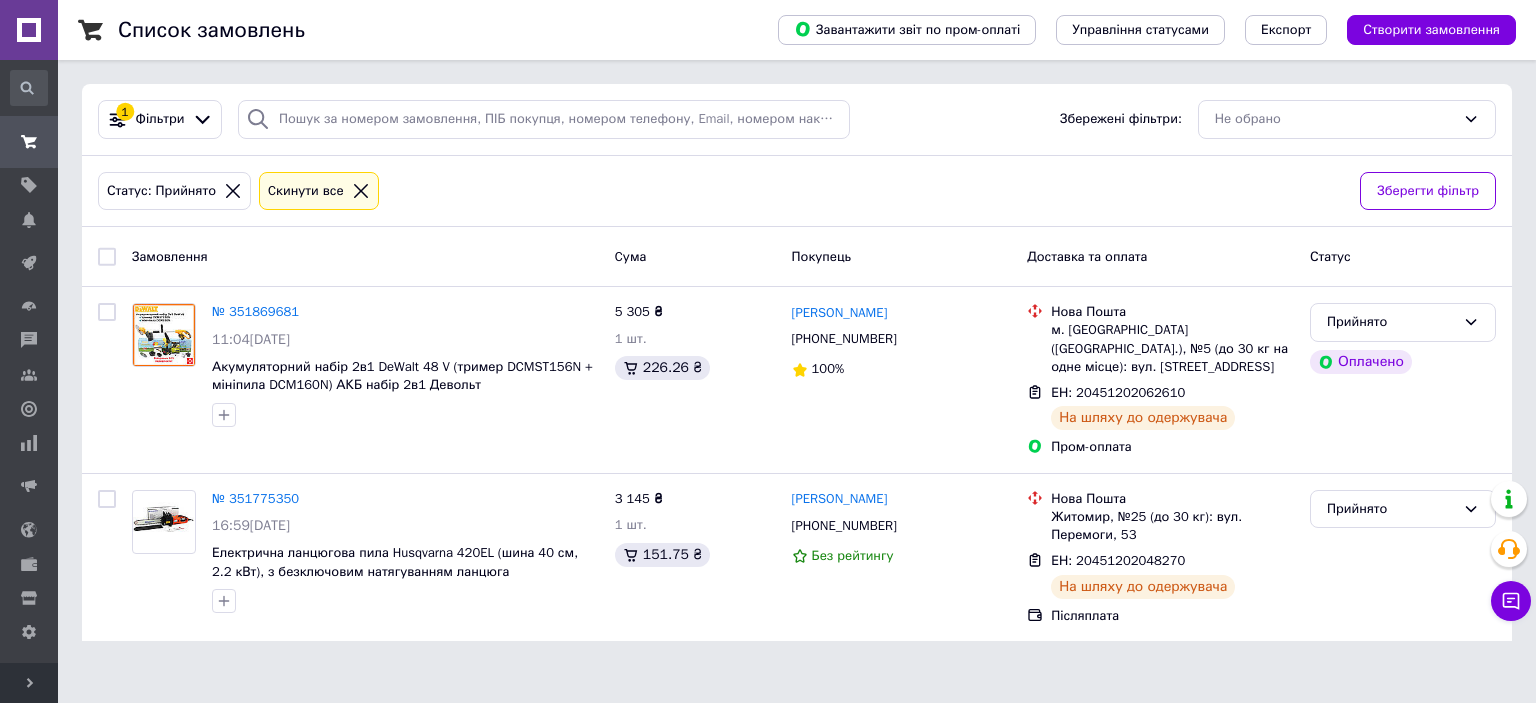 scroll, scrollTop: 0, scrollLeft: 0, axis: both 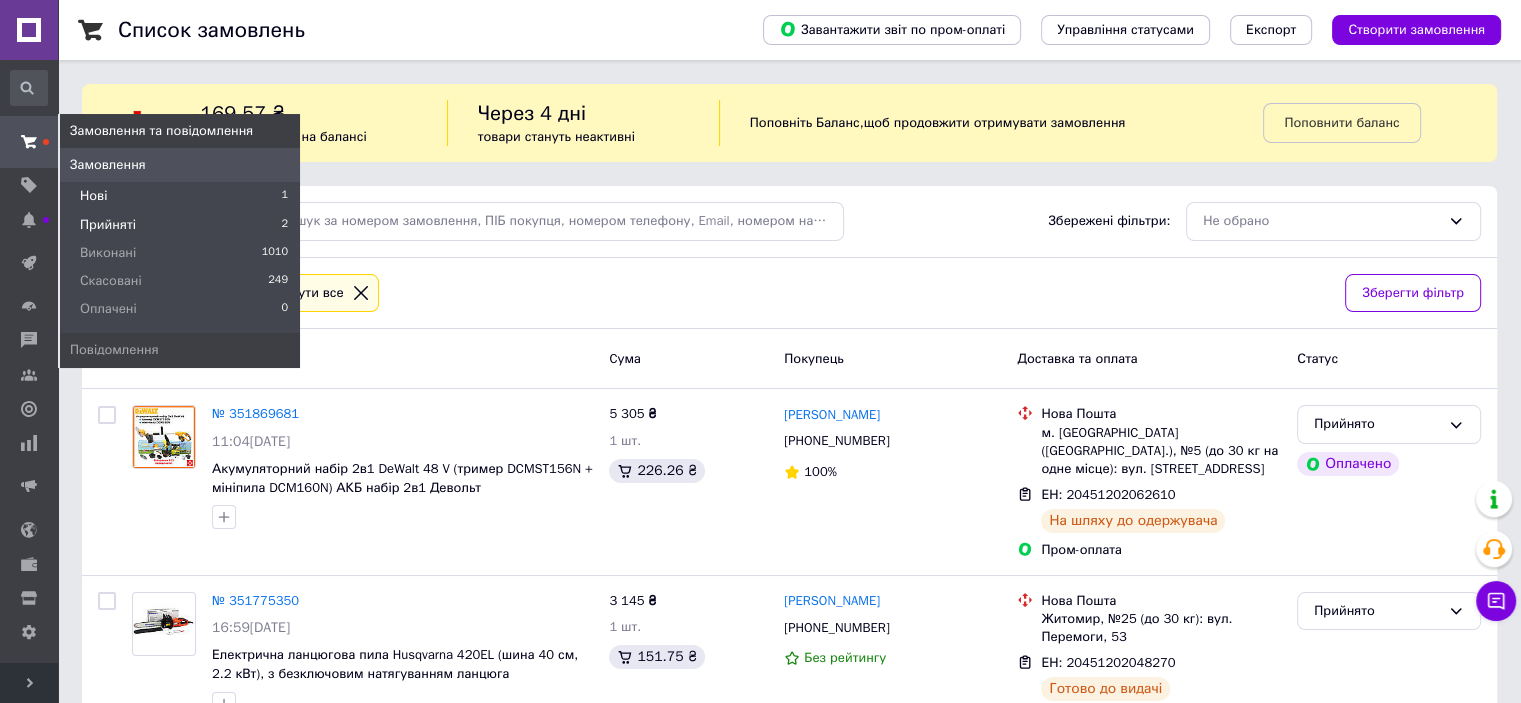 click on "Нові 1" at bounding box center (180, 196) 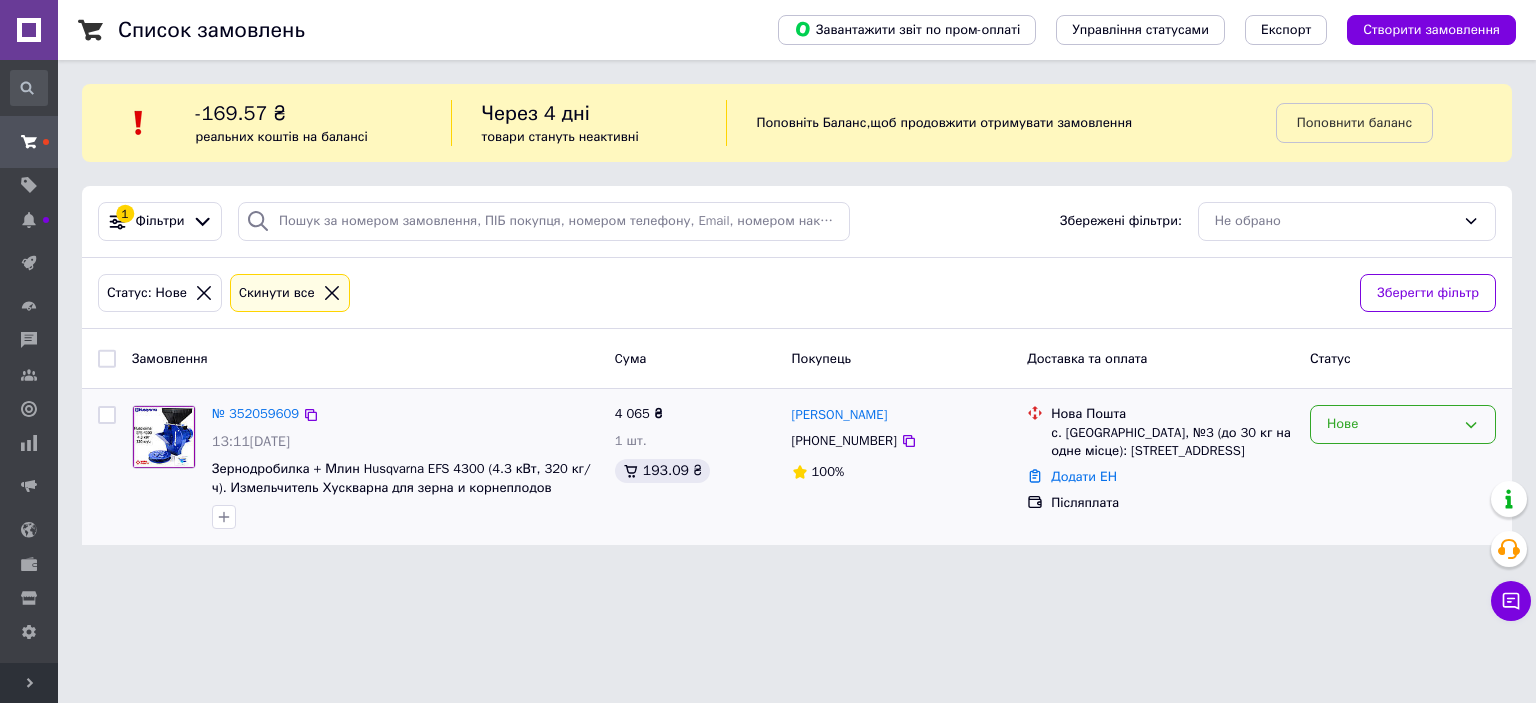 click on "Нове" at bounding box center (1391, 424) 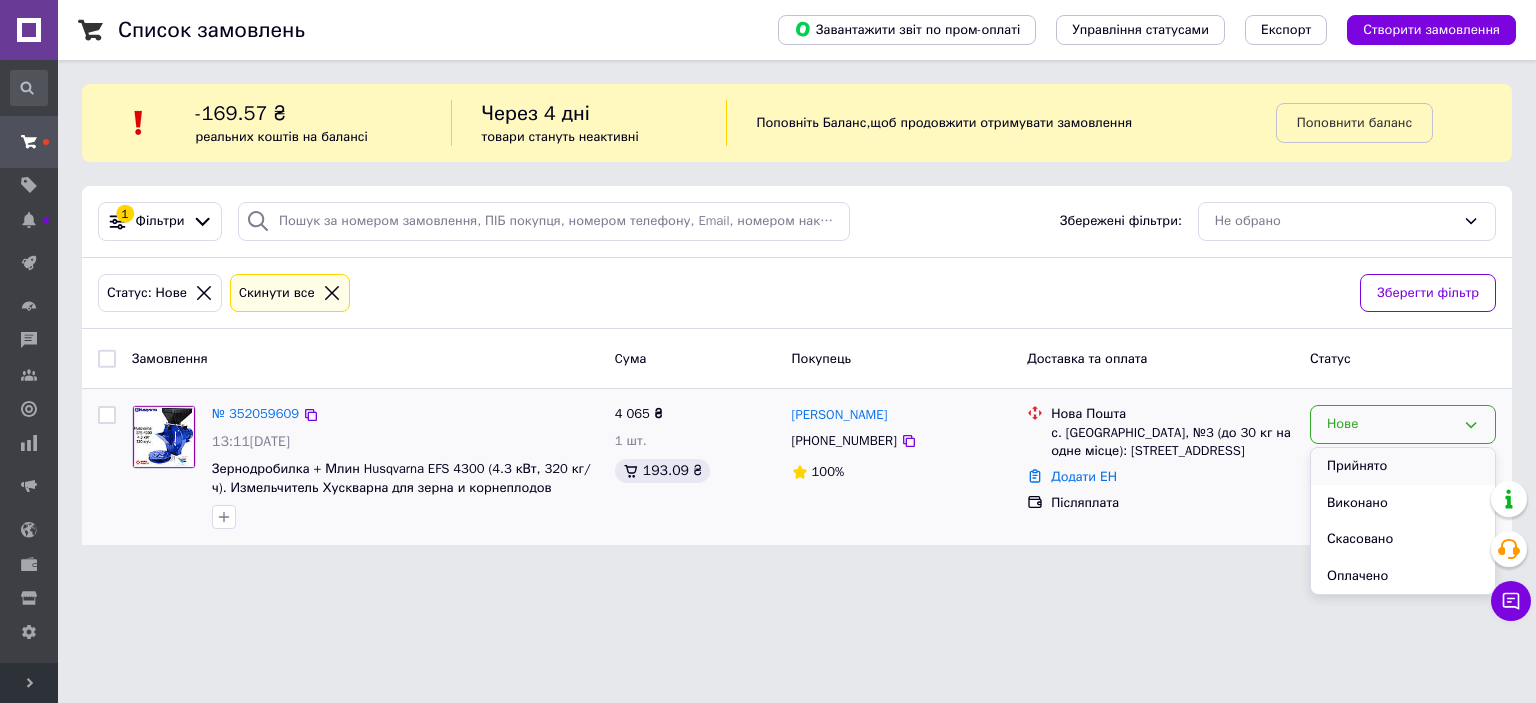 click on "Прийнято" at bounding box center [1403, 466] 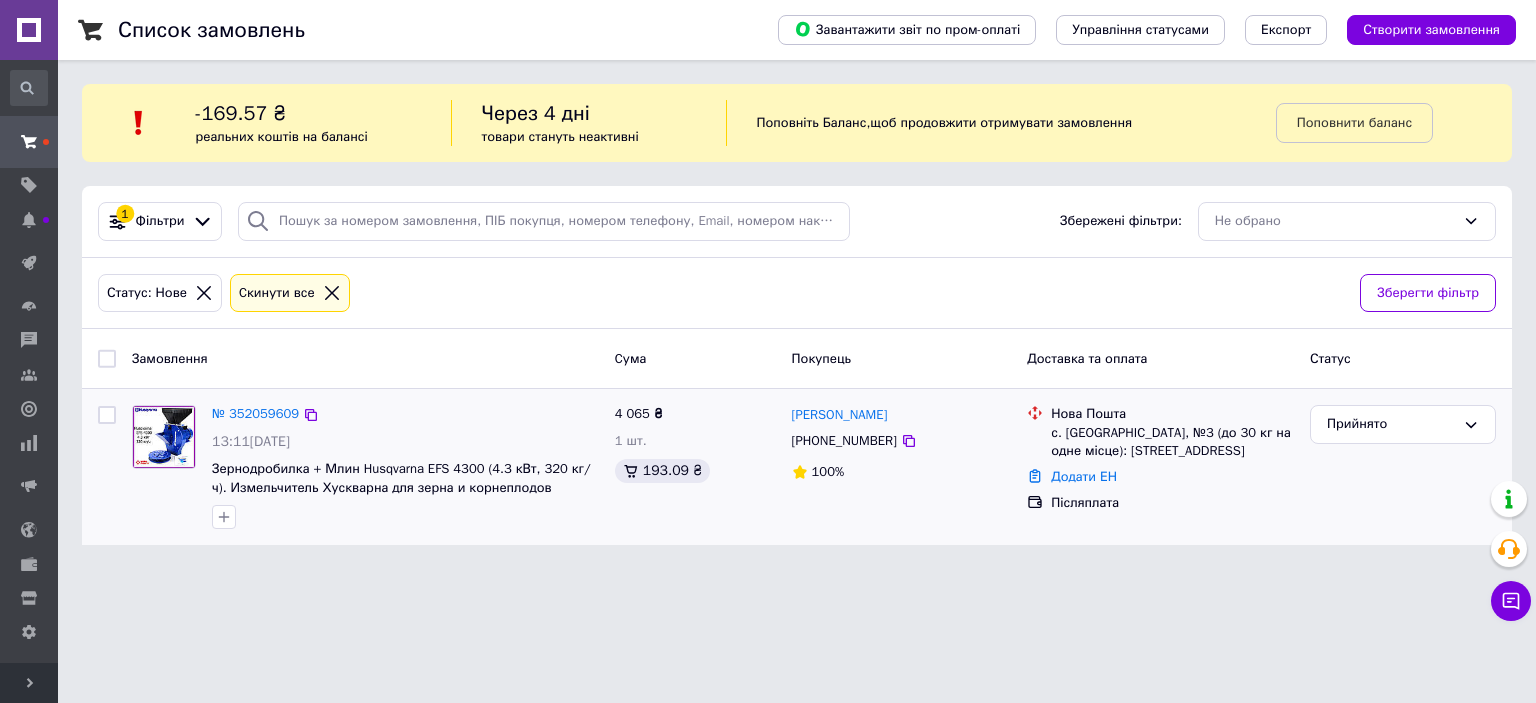 click on "Intrendshop Ваш ID: 3713896 Сайт Intrendshop Кабінет покупця Перевірити стан системи Сторінка на порталі Довідка Вийти Історія пошуку гарантиро гарантир гаран нал наличие то Замовлення та повідомлення Замовлення та повідомлення Замовлення Нові 1 Прийняті 2 Виконані 1010 Скасовані 249 Оплачені 0 Повідомлення Товари та послуги Товари та послуги Позиції Групи та добірки Сезонні знижки Категорії Імпорт Акції та промокоди Видалені позиції Видалені модерацією Відновлення позицій Характеристики Сповіщення План розвитку   1" at bounding box center [768, 284] 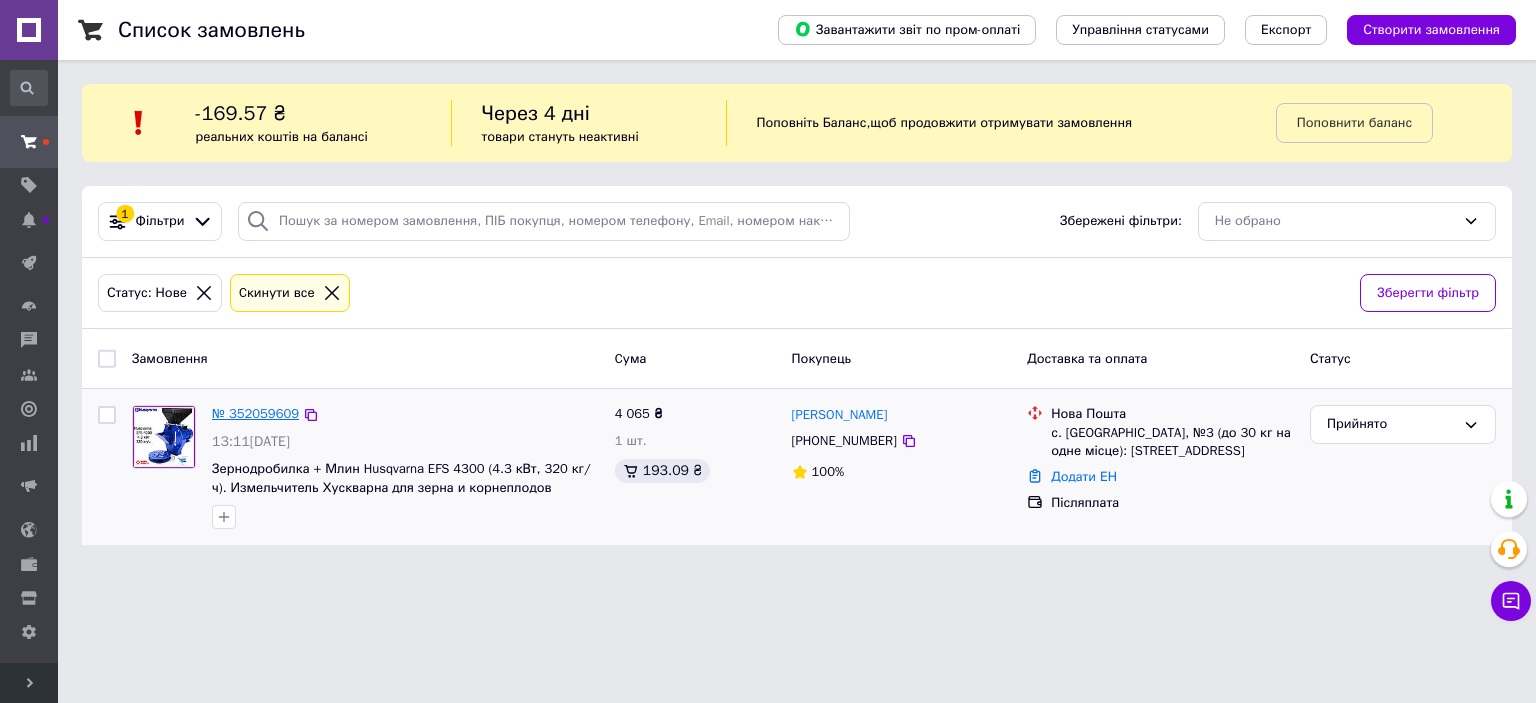 click on "№ 352059609" at bounding box center (255, 413) 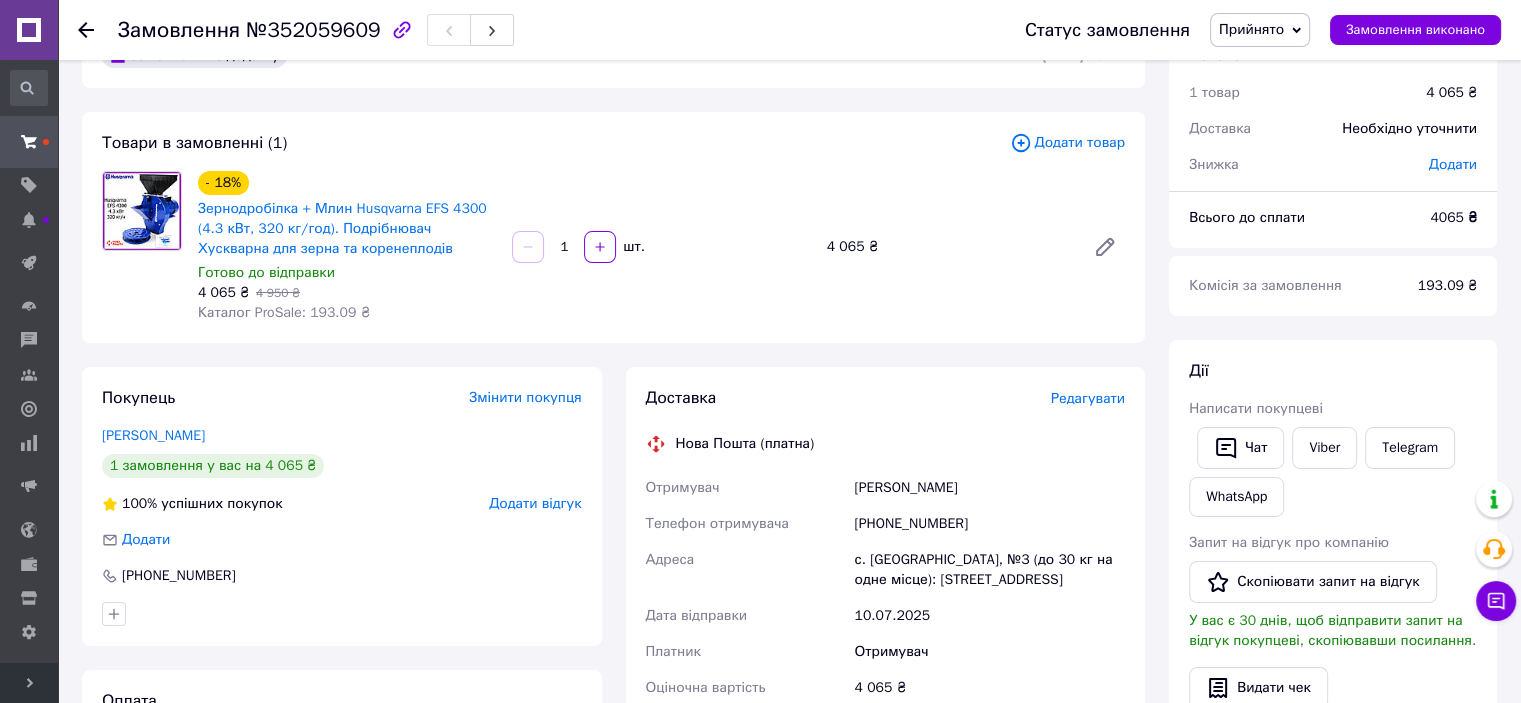 scroll, scrollTop: 200, scrollLeft: 0, axis: vertical 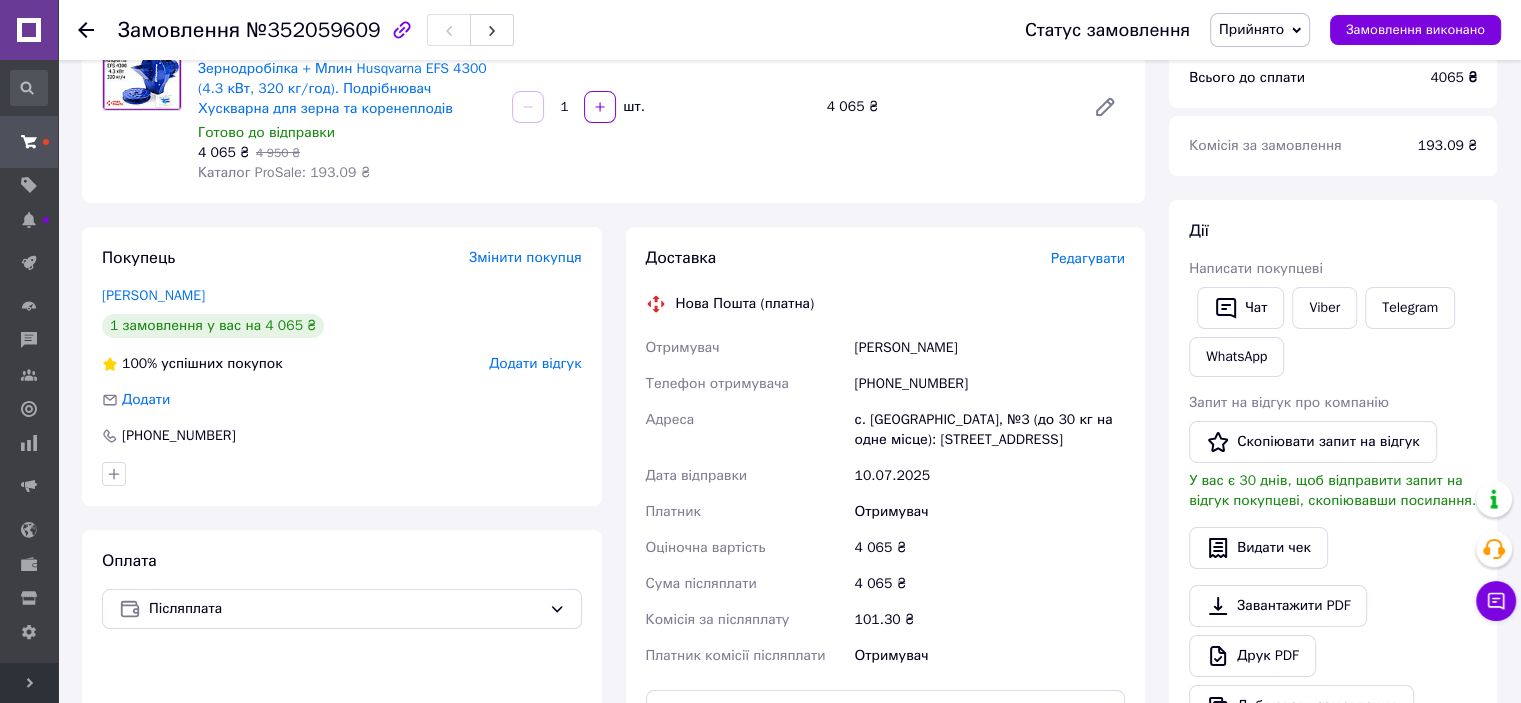 click on "+380979495379" at bounding box center [989, 384] 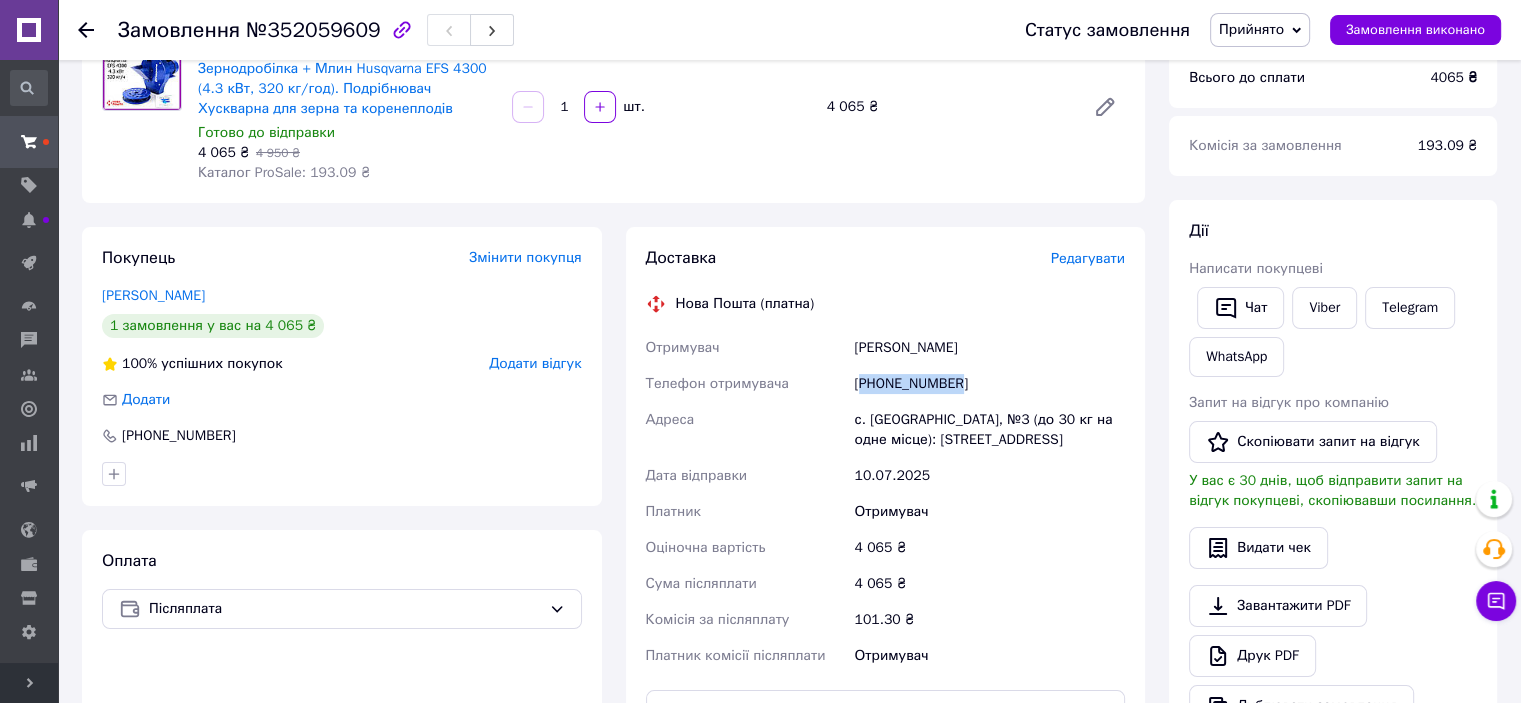 click on "+380979495379" at bounding box center (989, 384) 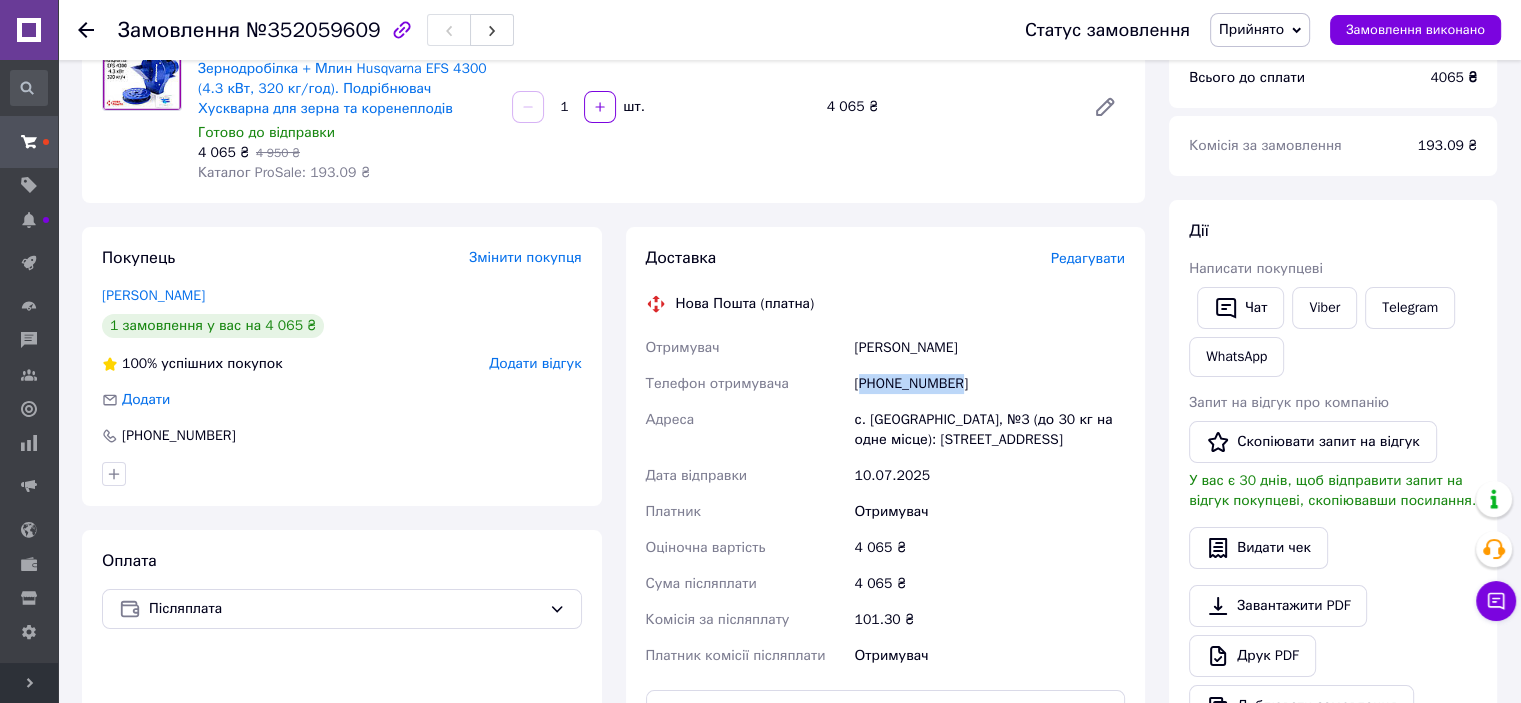 click on "Павленко Алексей" at bounding box center (989, 348) 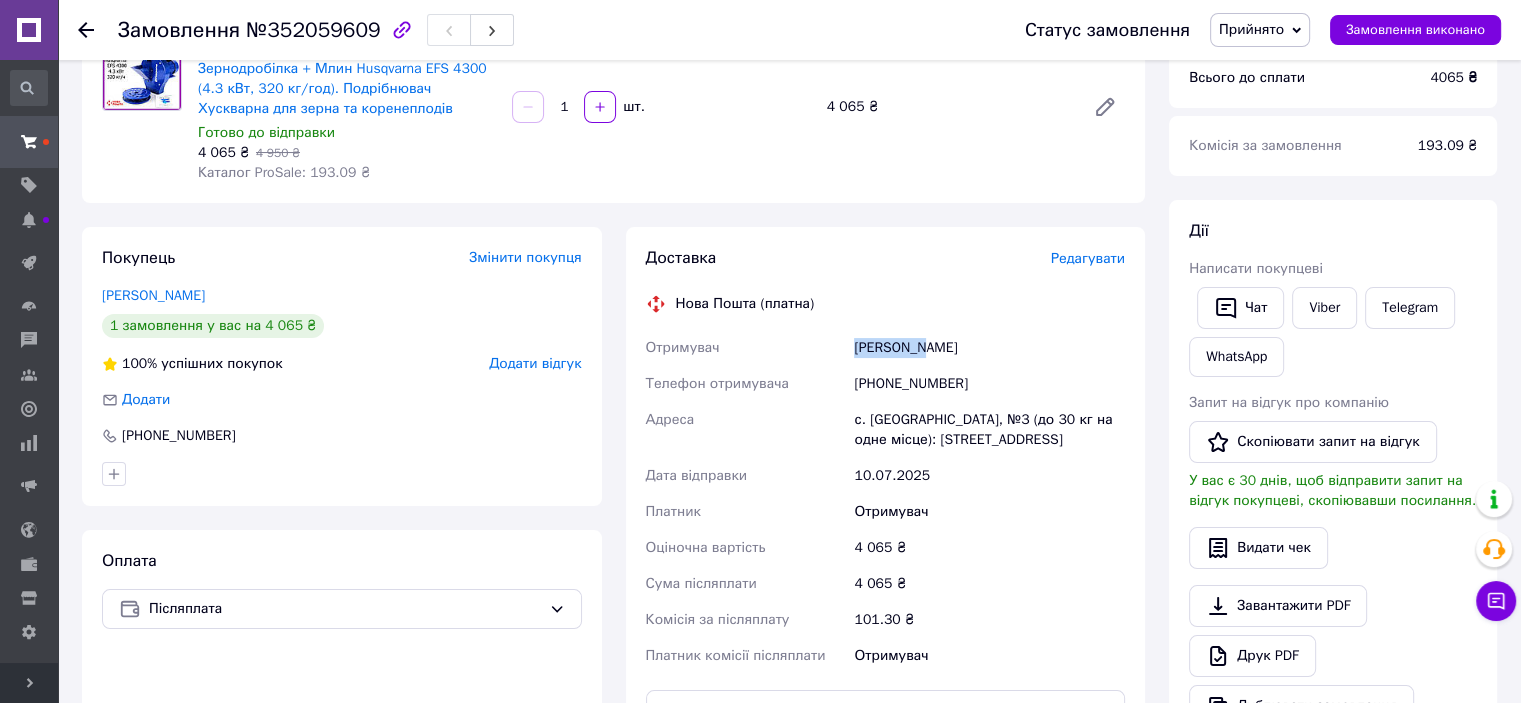 click on "Павленко Алексей" at bounding box center (989, 348) 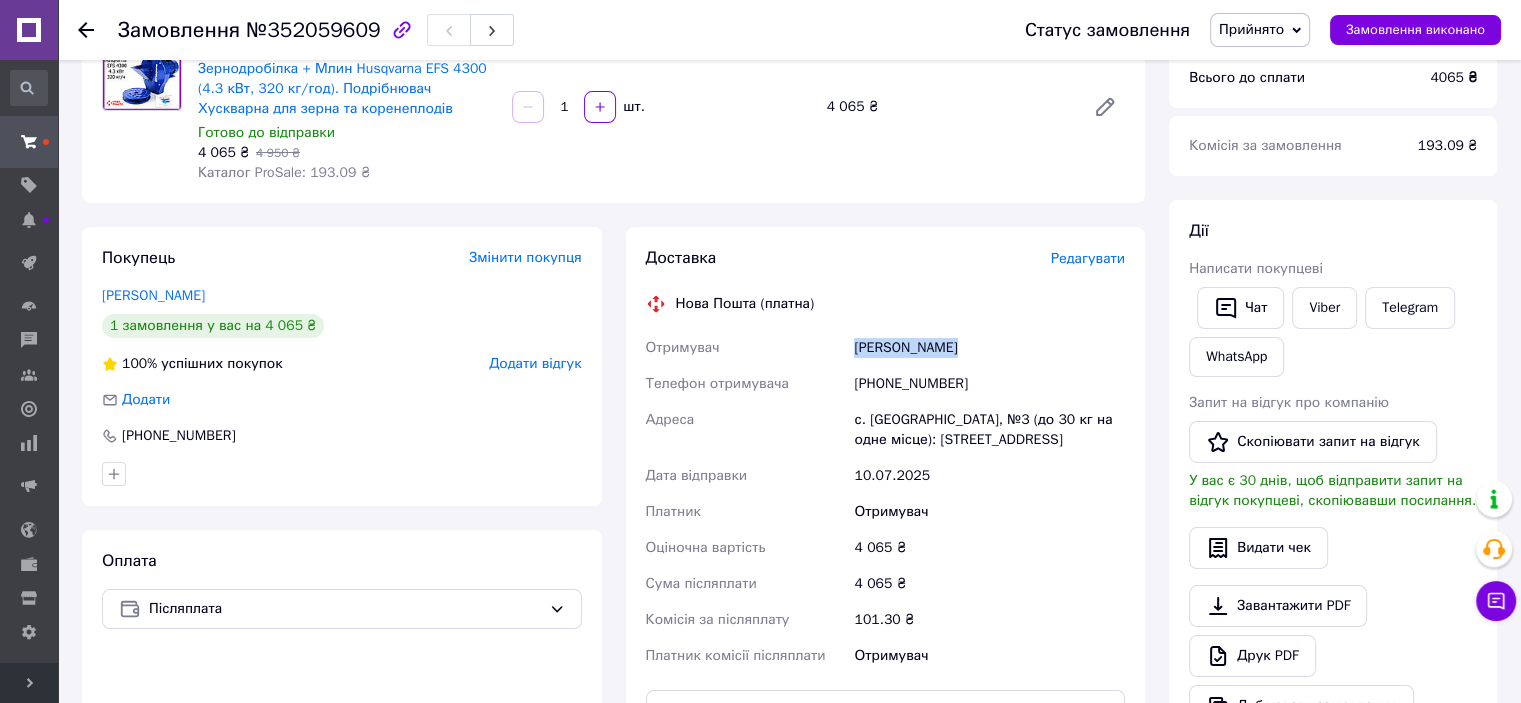 click on "Павленко Алексей" at bounding box center (989, 348) 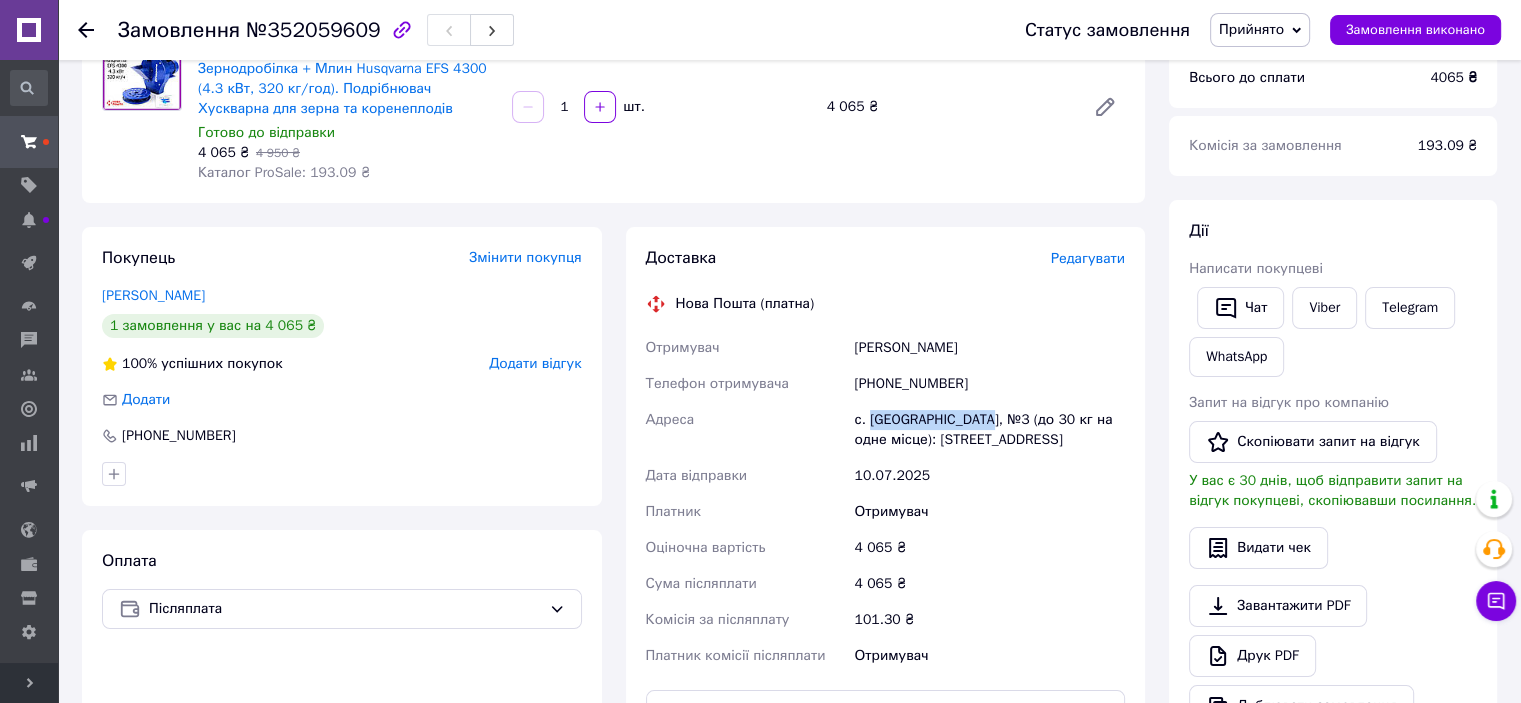 drag, startPoint x: 868, startPoint y: 420, endPoint x: 976, endPoint y: 426, distance: 108.16654 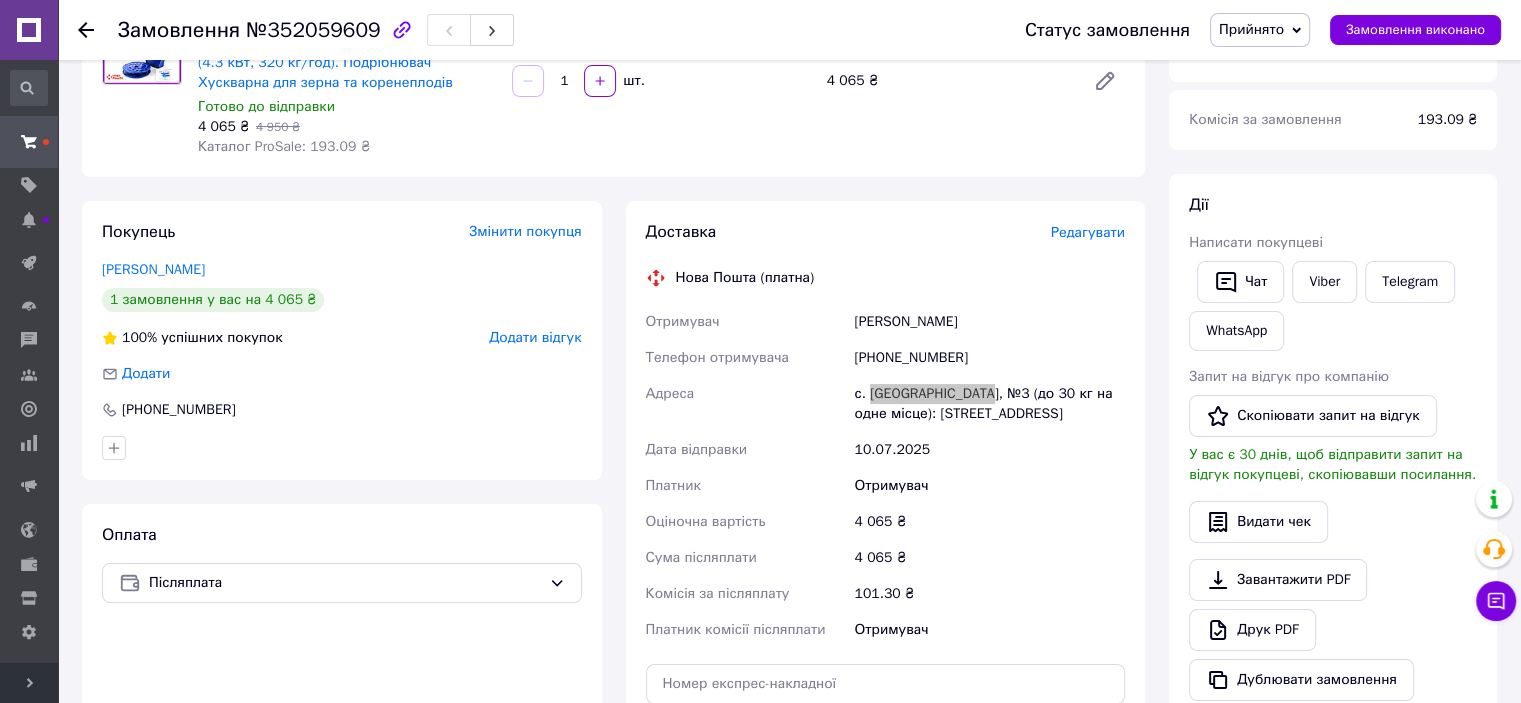 scroll, scrollTop: 500, scrollLeft: 0, axis: vertical 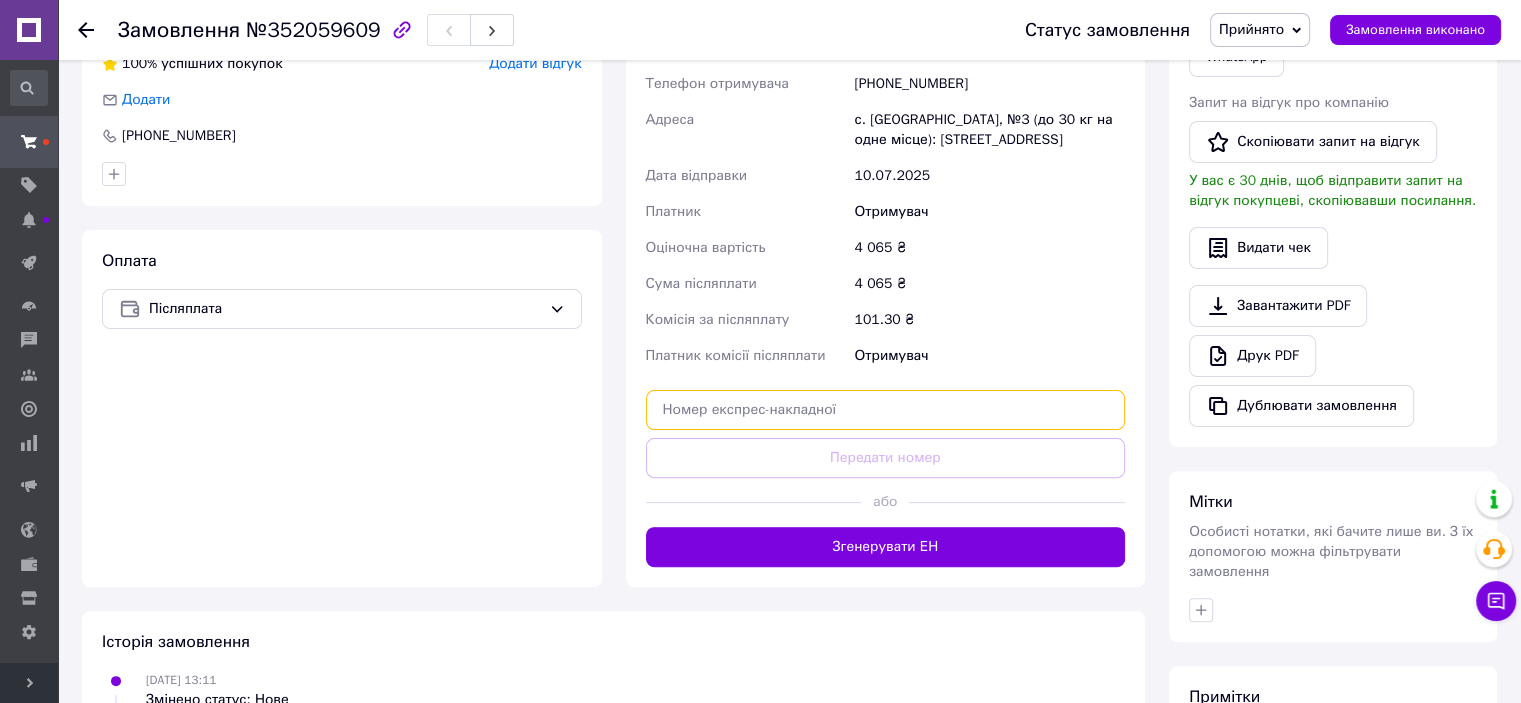 click at bounding box center (886, 410) 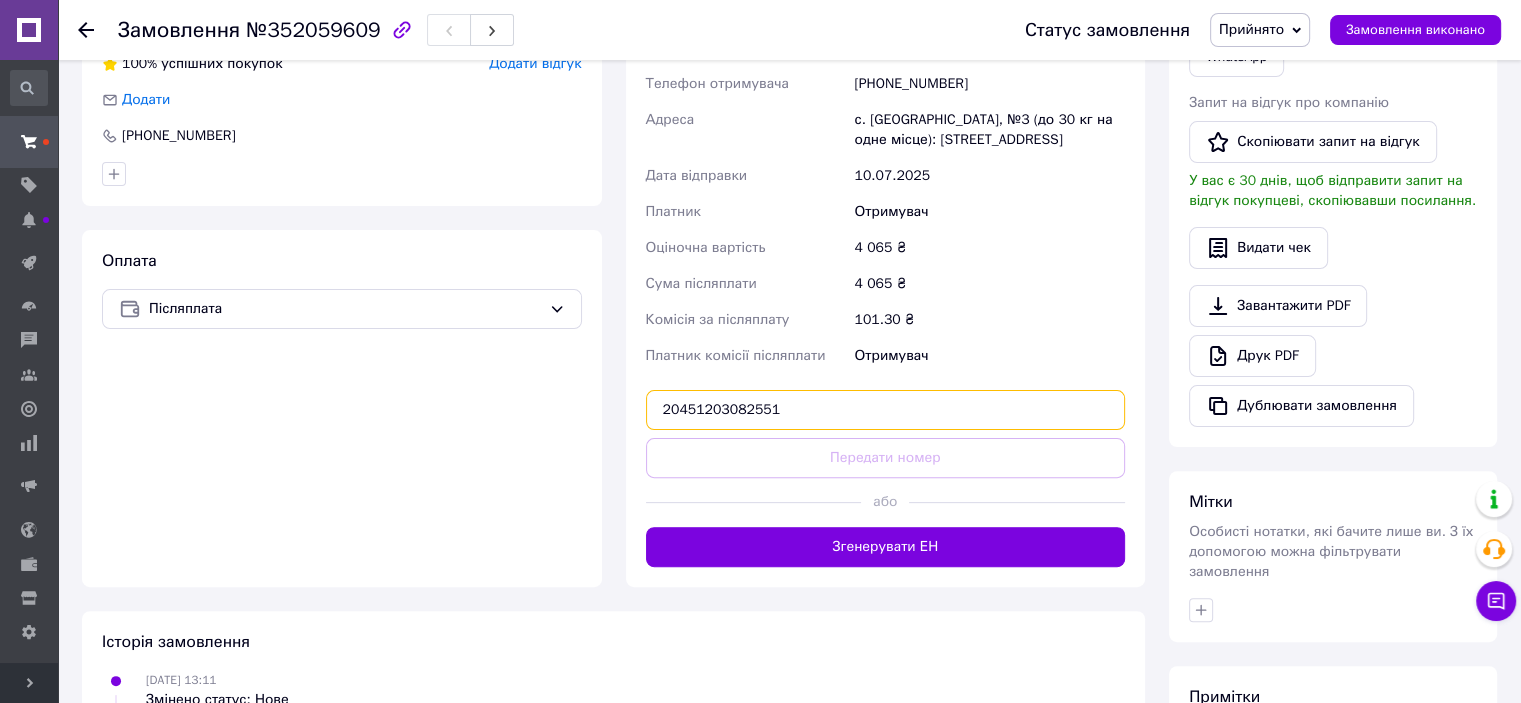 type on "20451203082551" 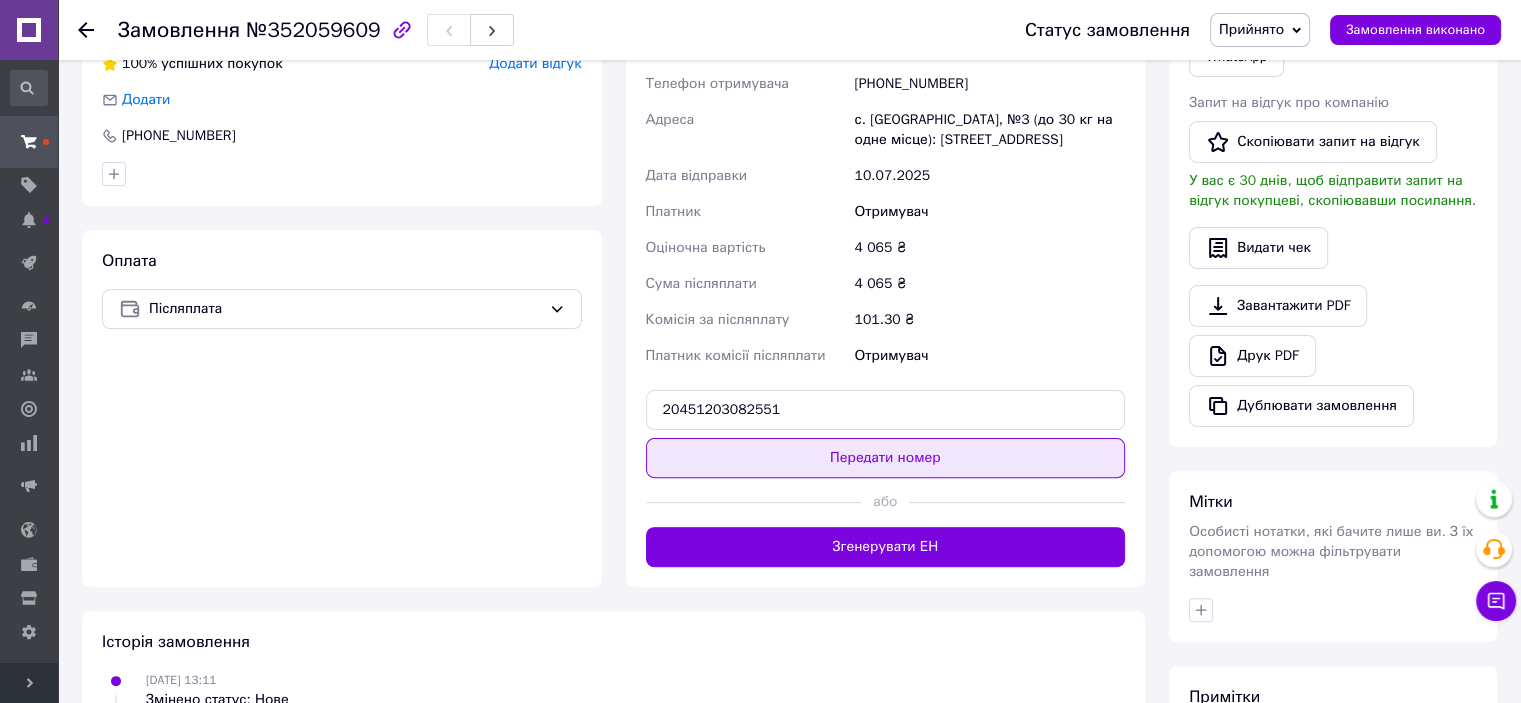 click on "Передати номер" at bounding box center [886, 458] 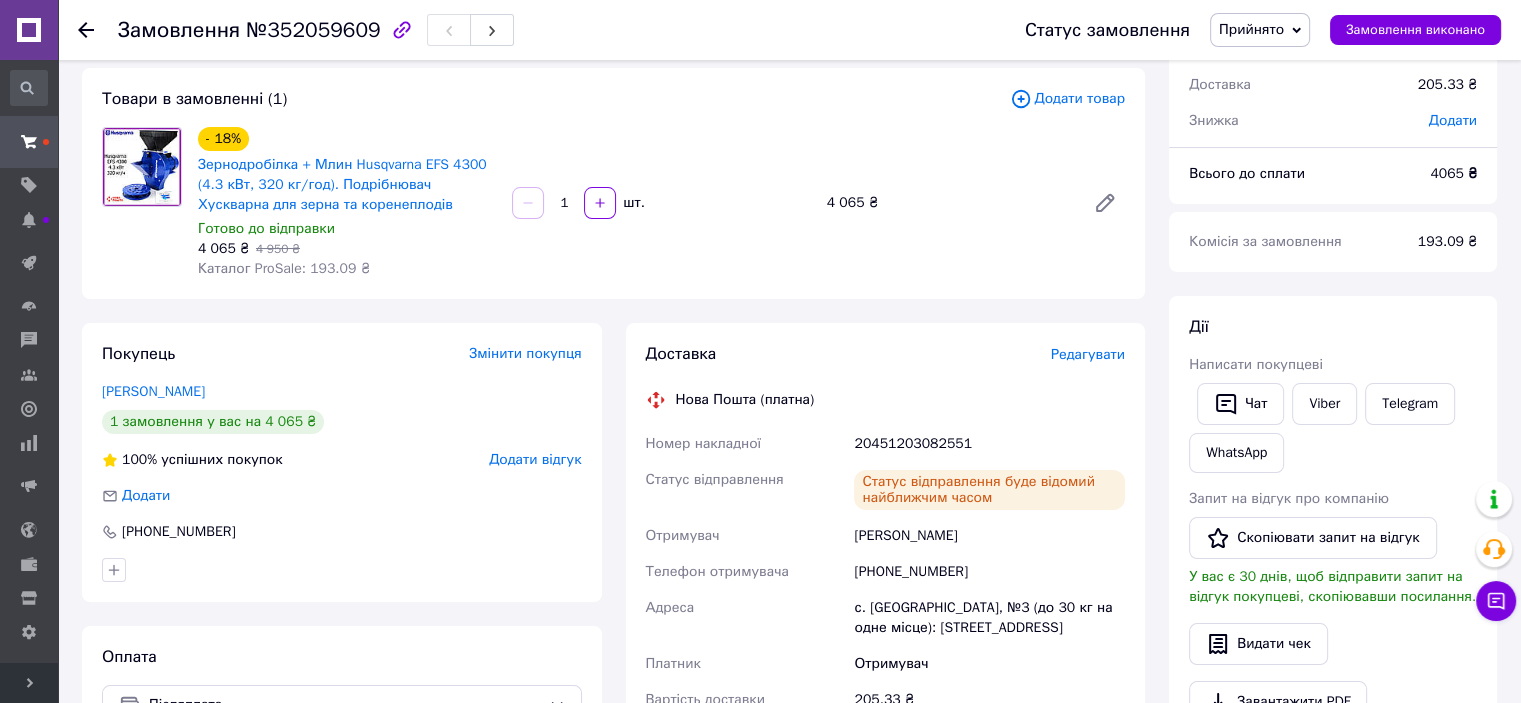 scroll, scrollTop: 100, scrollLeft: 0, axis: vertical 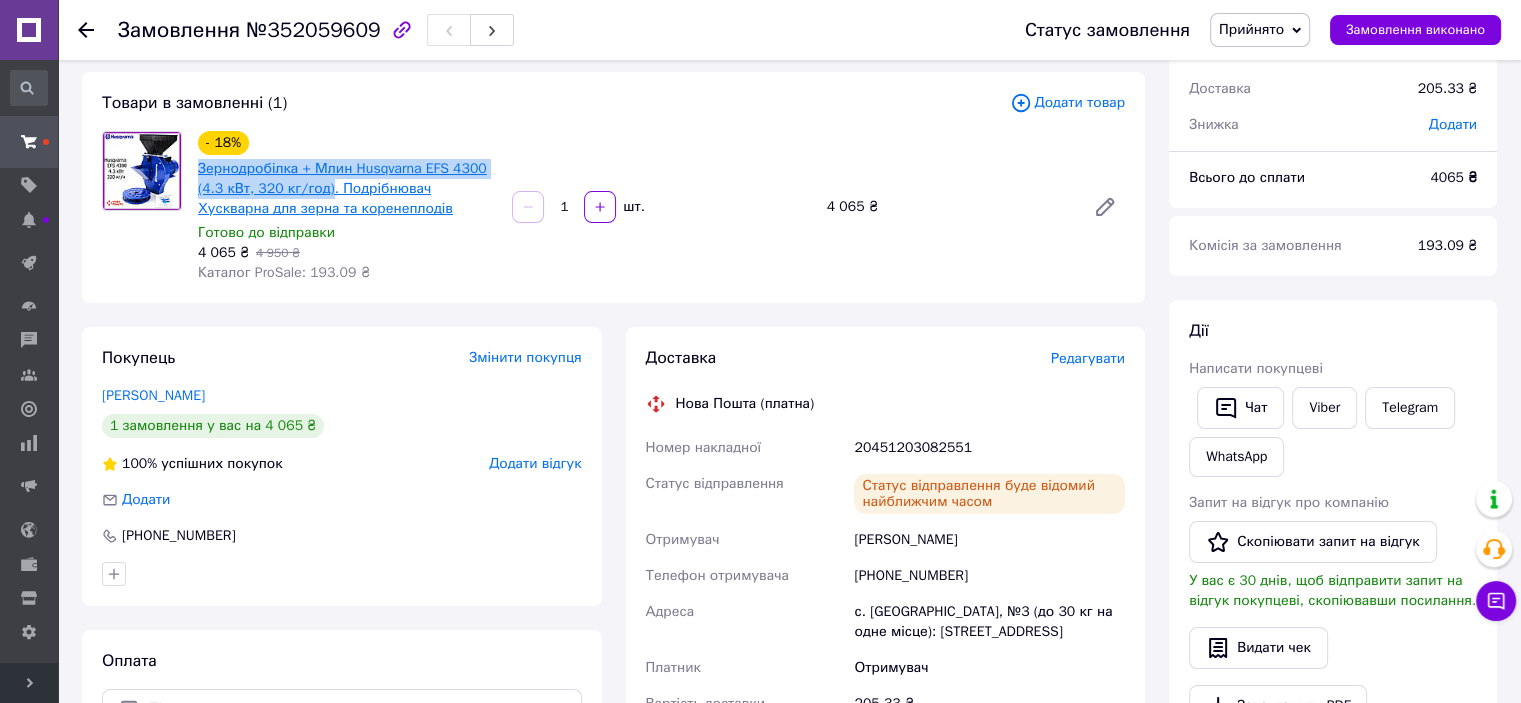 drag, startPoint x: 193, startPoint y: 171, endPoint x: 321, endPoint y: 181, distance: 128.39003 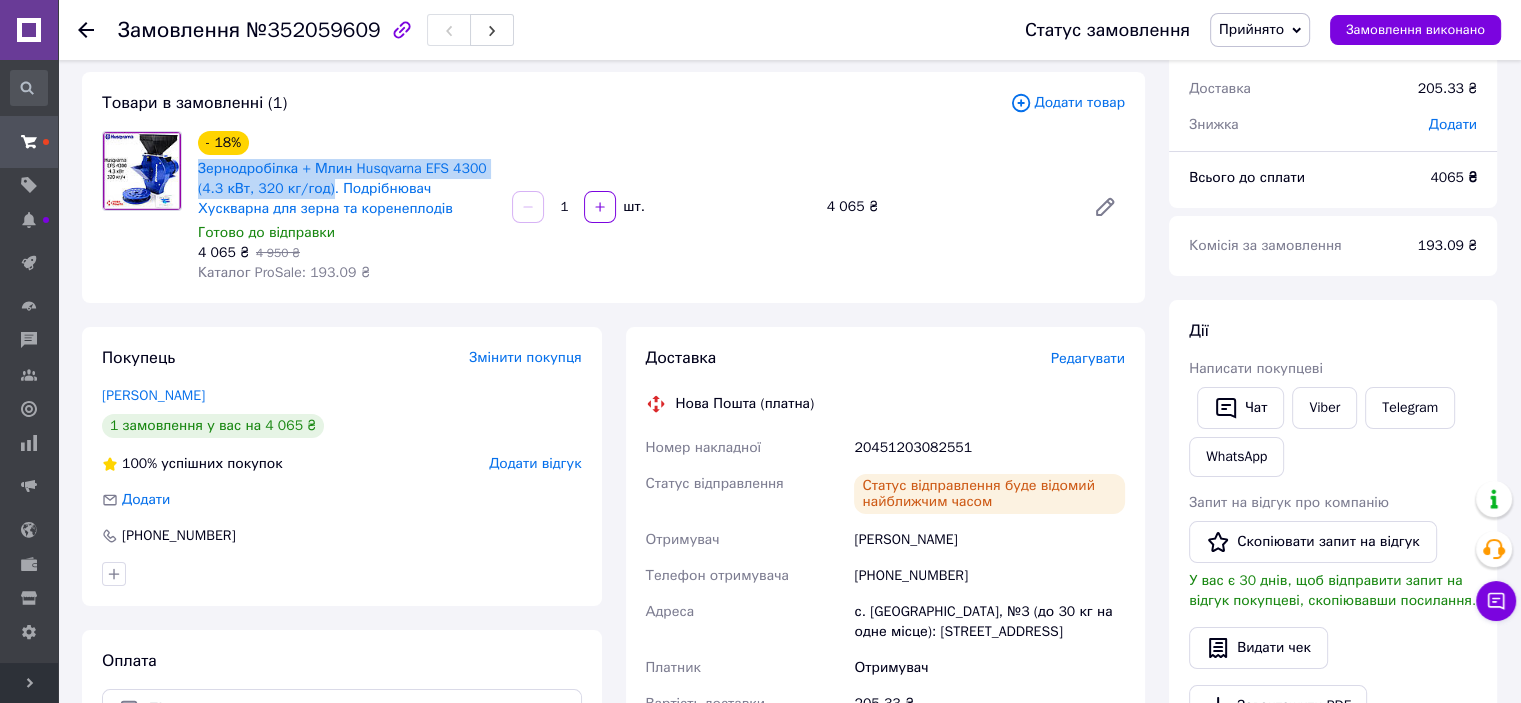 click on "Покупець Змінити покупця Павленко Алексей 1 замовлення у вас на 4 065 ₴ 100%   успішних покупок Додати відгук Додати +380979495379 Оплата Післяплата" at bounding box center [342, 542] 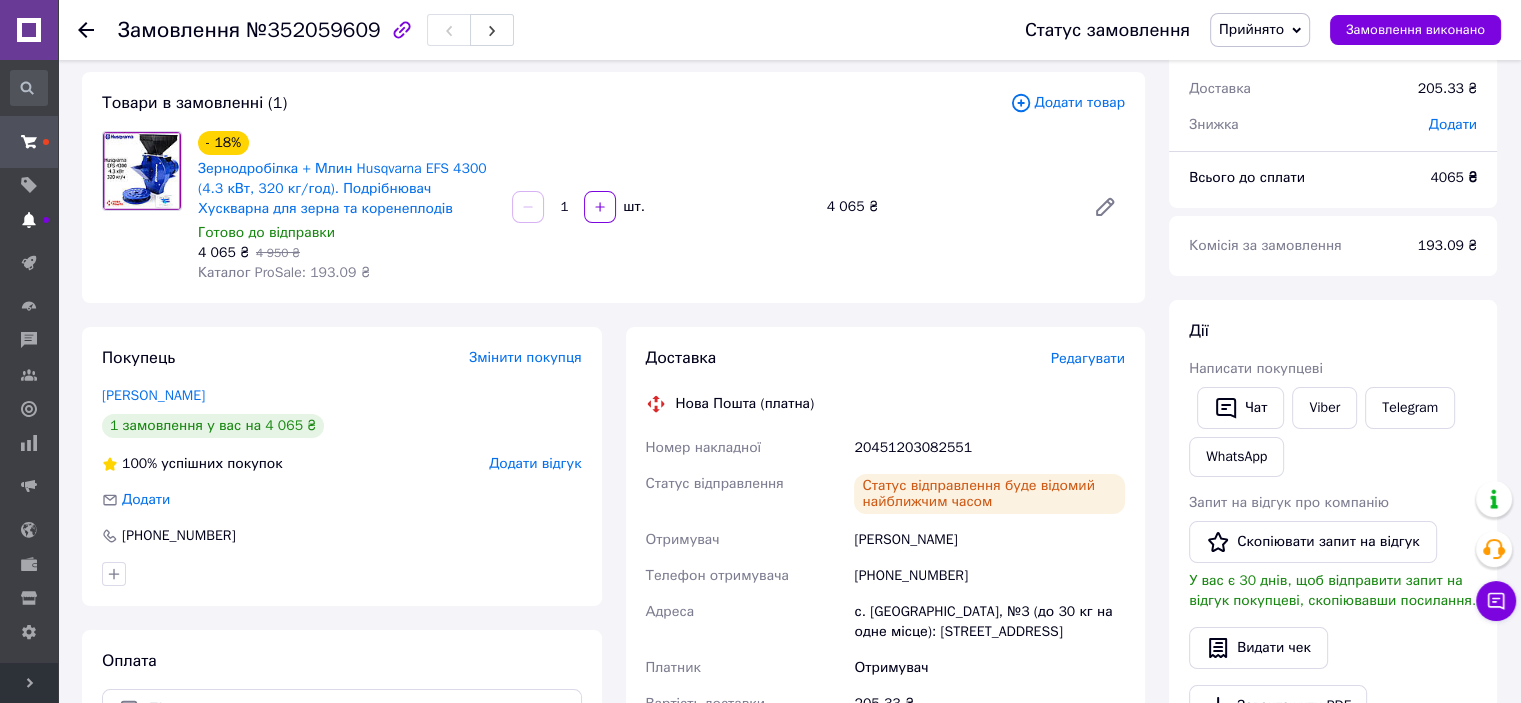 click at bounding box center [29, 220] 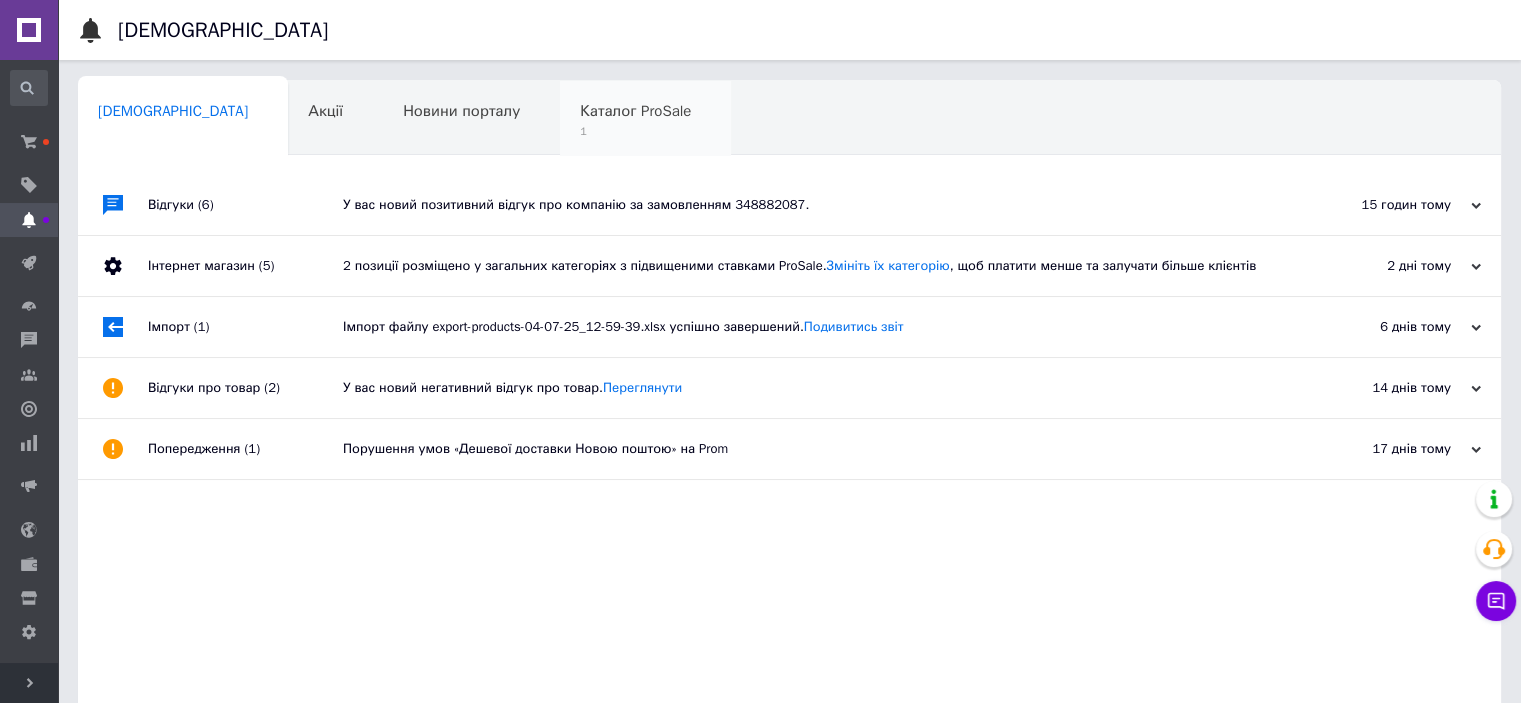 click on "Каталог ProSale 1" at bounding box center [645, 119] 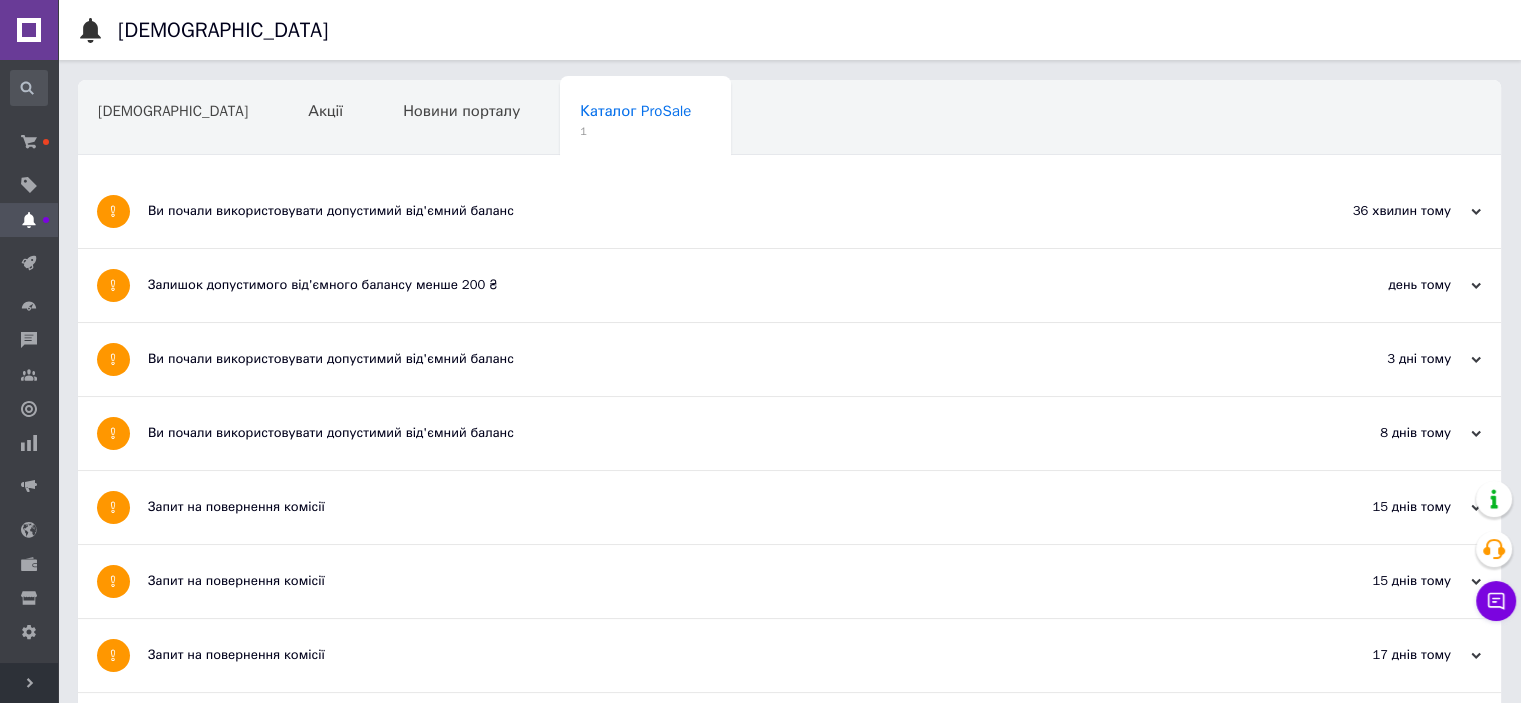 click on "Ви почали використовувати допустимий від'ємний баланс" at bounding box center [714, 211] 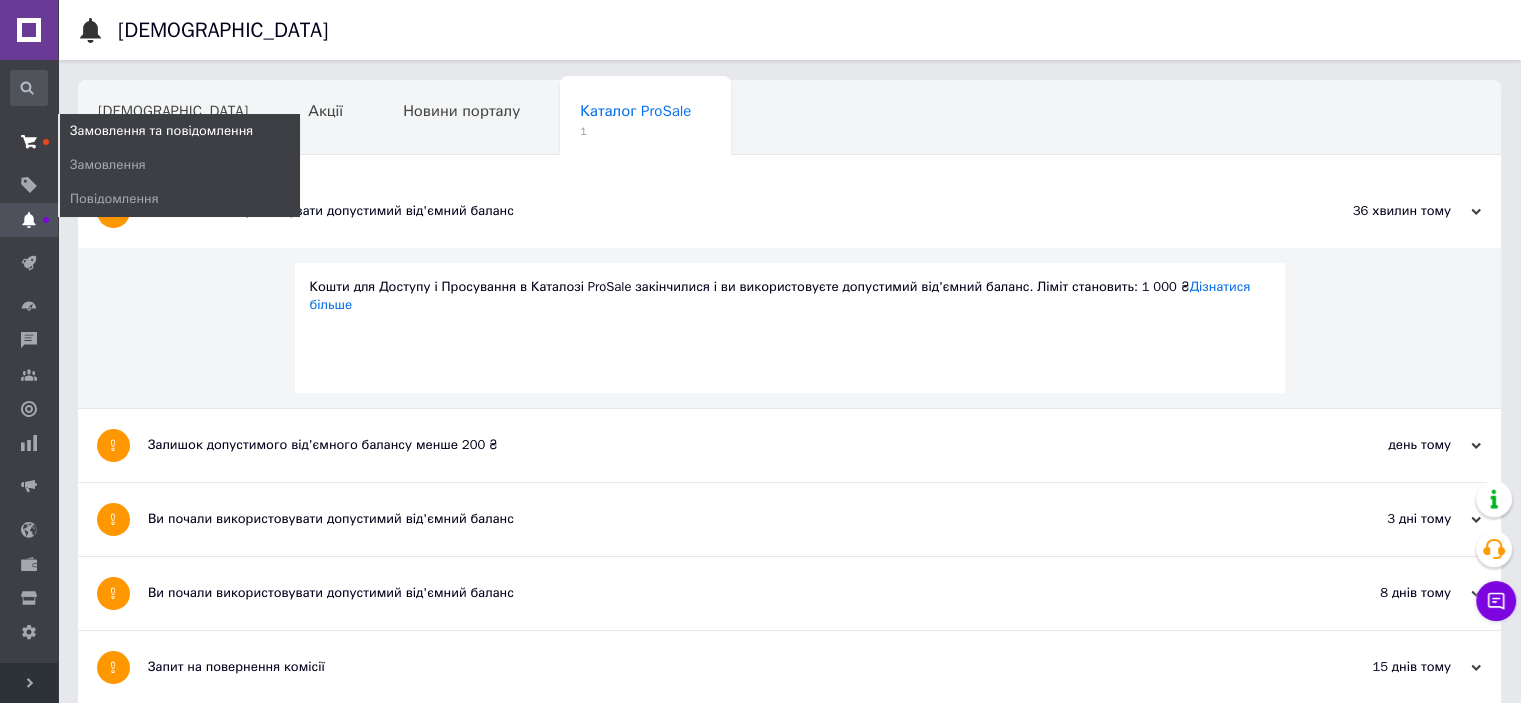 click 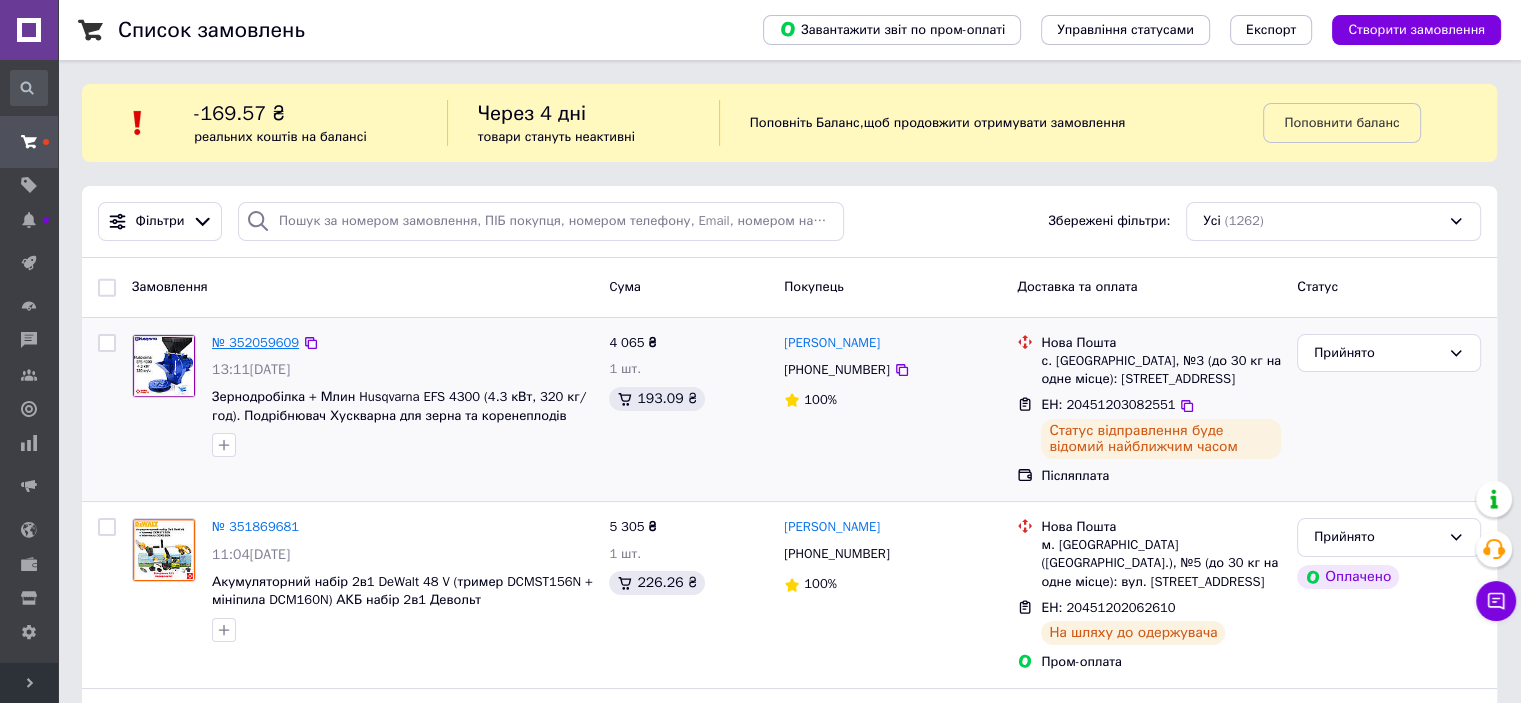 click on "№ 352059609" at bounding box center (255, 342) 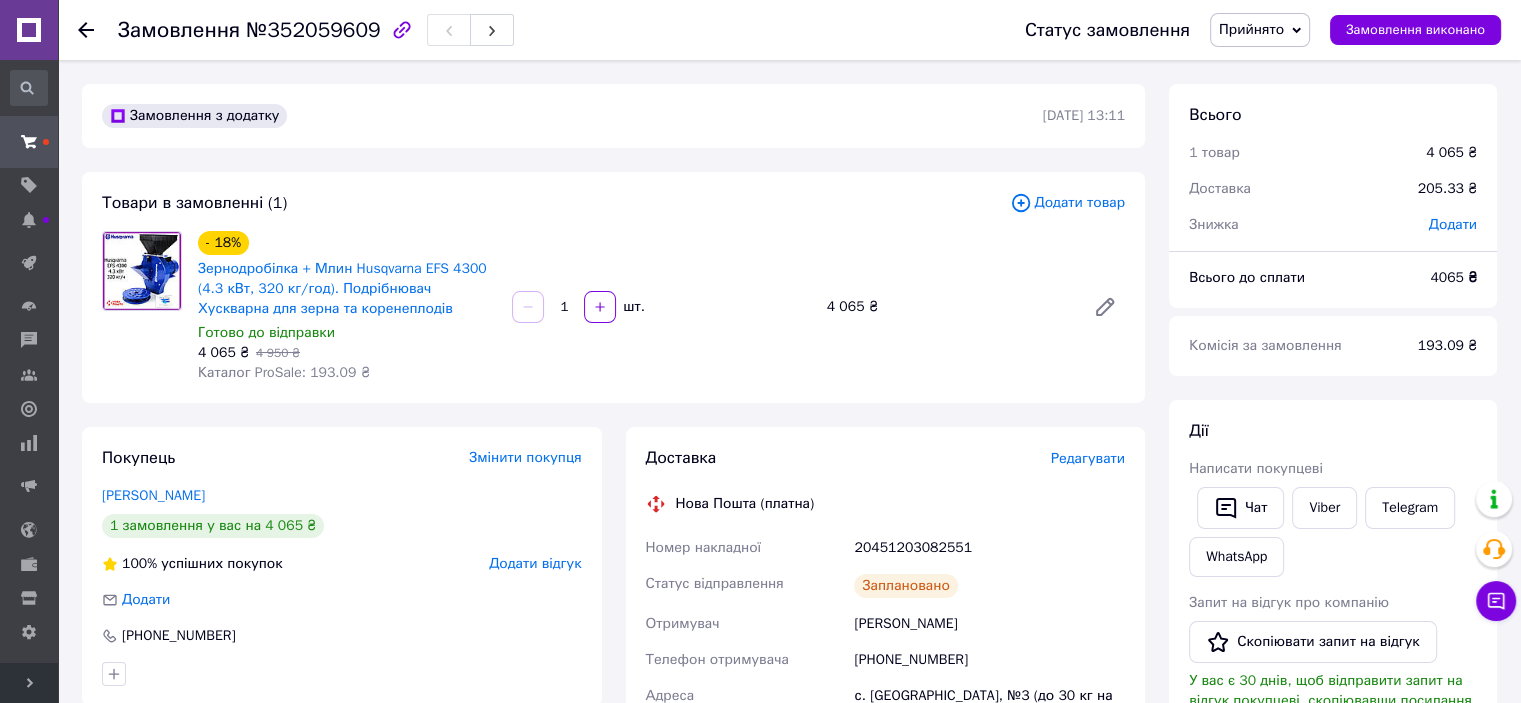 click on "Павленко Алексей" at bounding box center [989, 624] 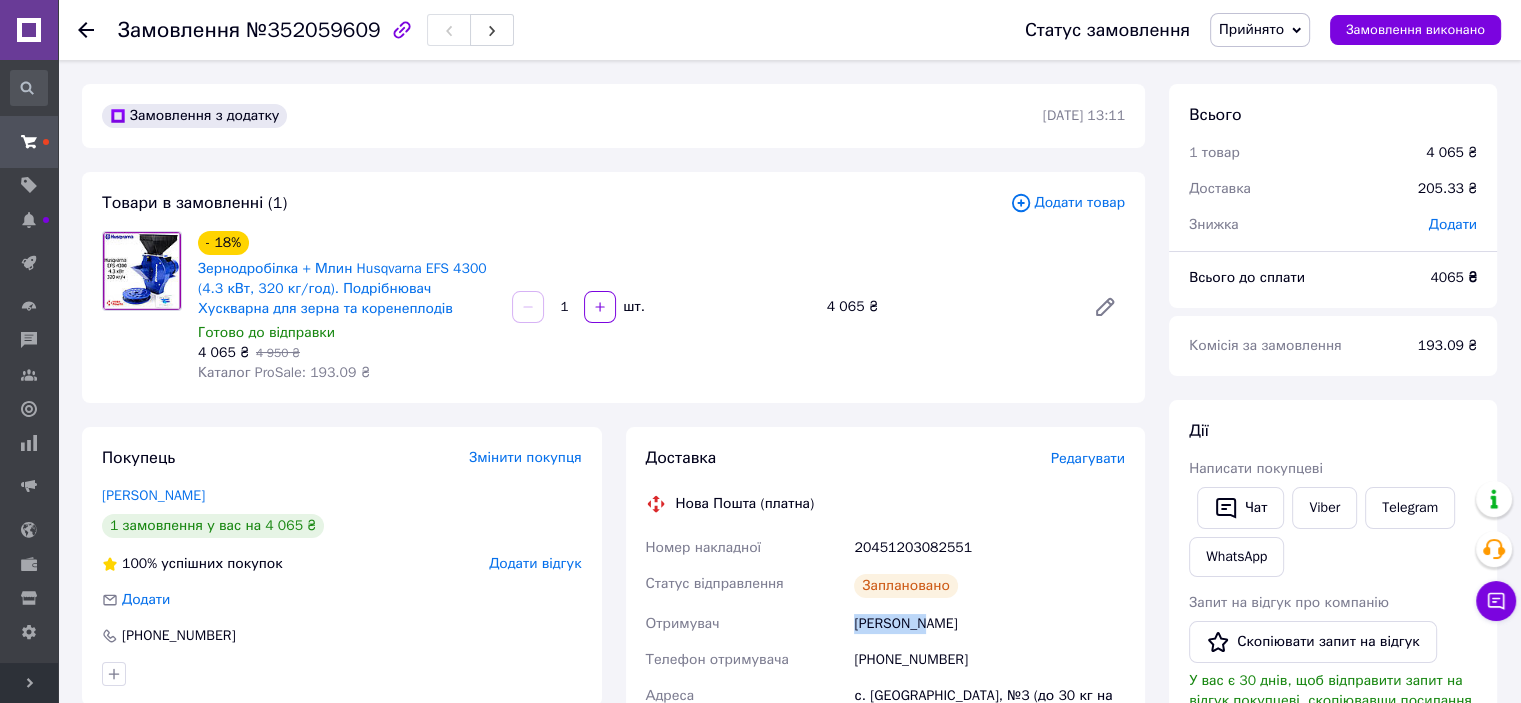 click on "Павленко Алексей" at bounding box center (989, 624) 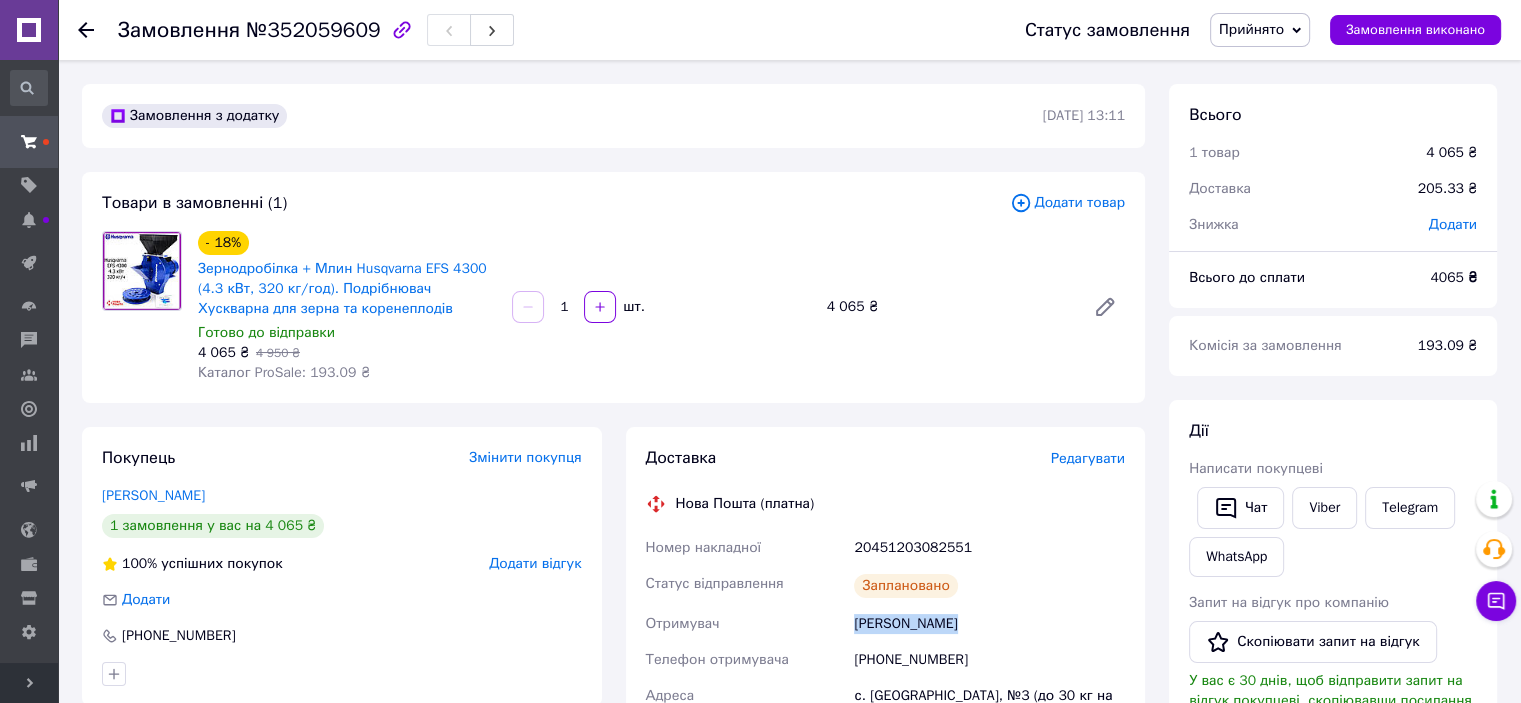 click on "Павленко Алексей" at bounding box center [989, 624] 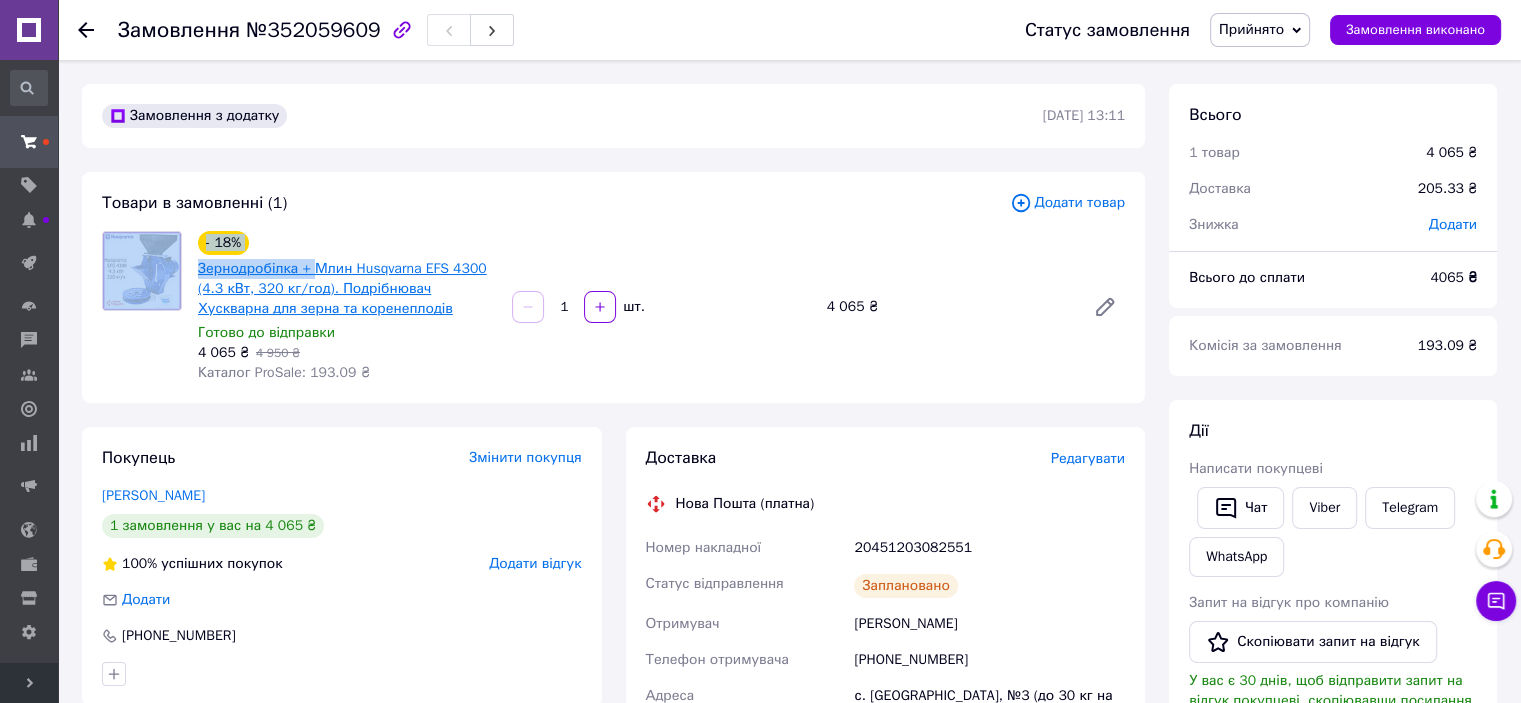 drag, startPoint x: 188, startPoint y: 261, endPoint x: 312, endPoint y: 268, distance: 124.197426 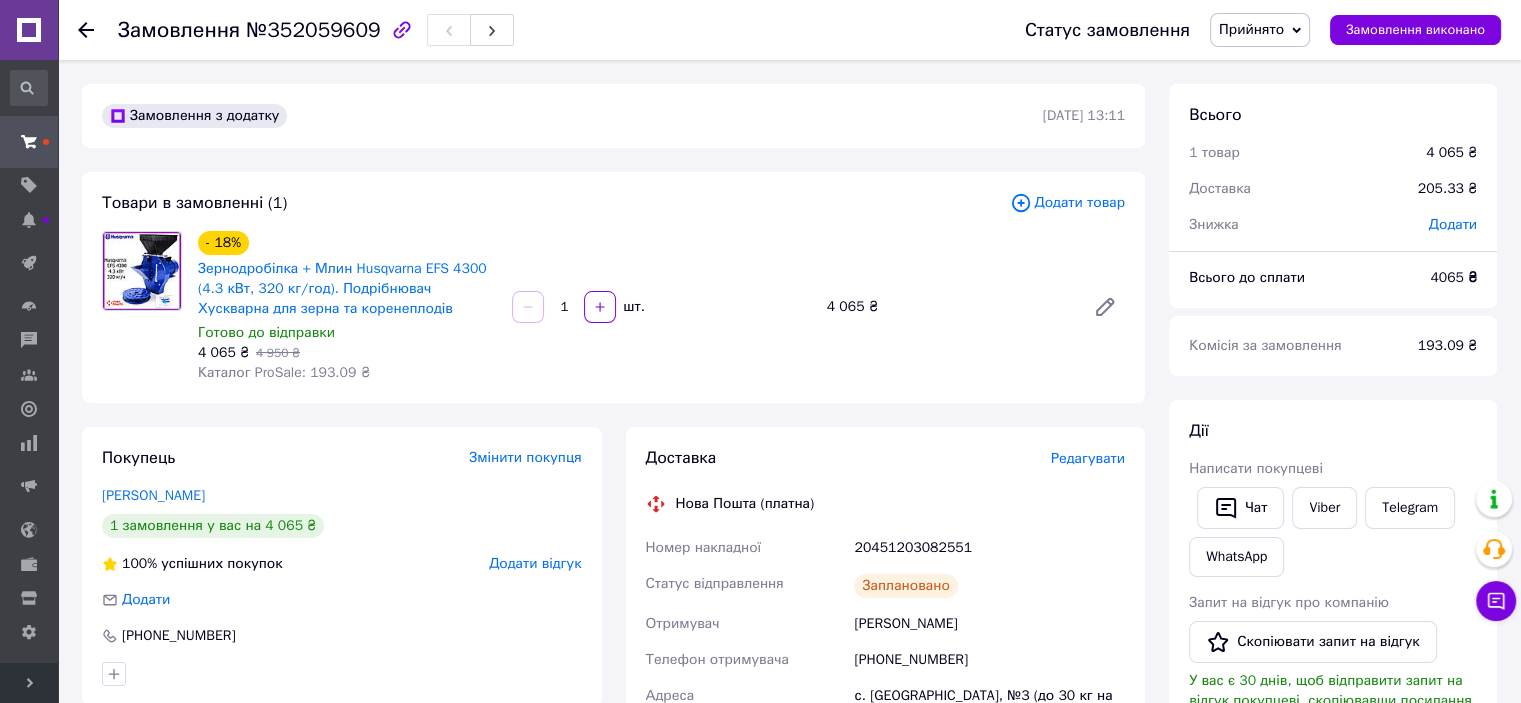 click on "- 18% Зернодробілка + Млин Husqvarna EFS 4300 (4.3 кВт, 320 кг/год). Подрібнювач Хускварна для зерна та коренеплодів Готово до відправки 4 065 ₴   4 950 ₴ Каталог ProSale: 193.09 ₴" at bounding box center (347, 307) 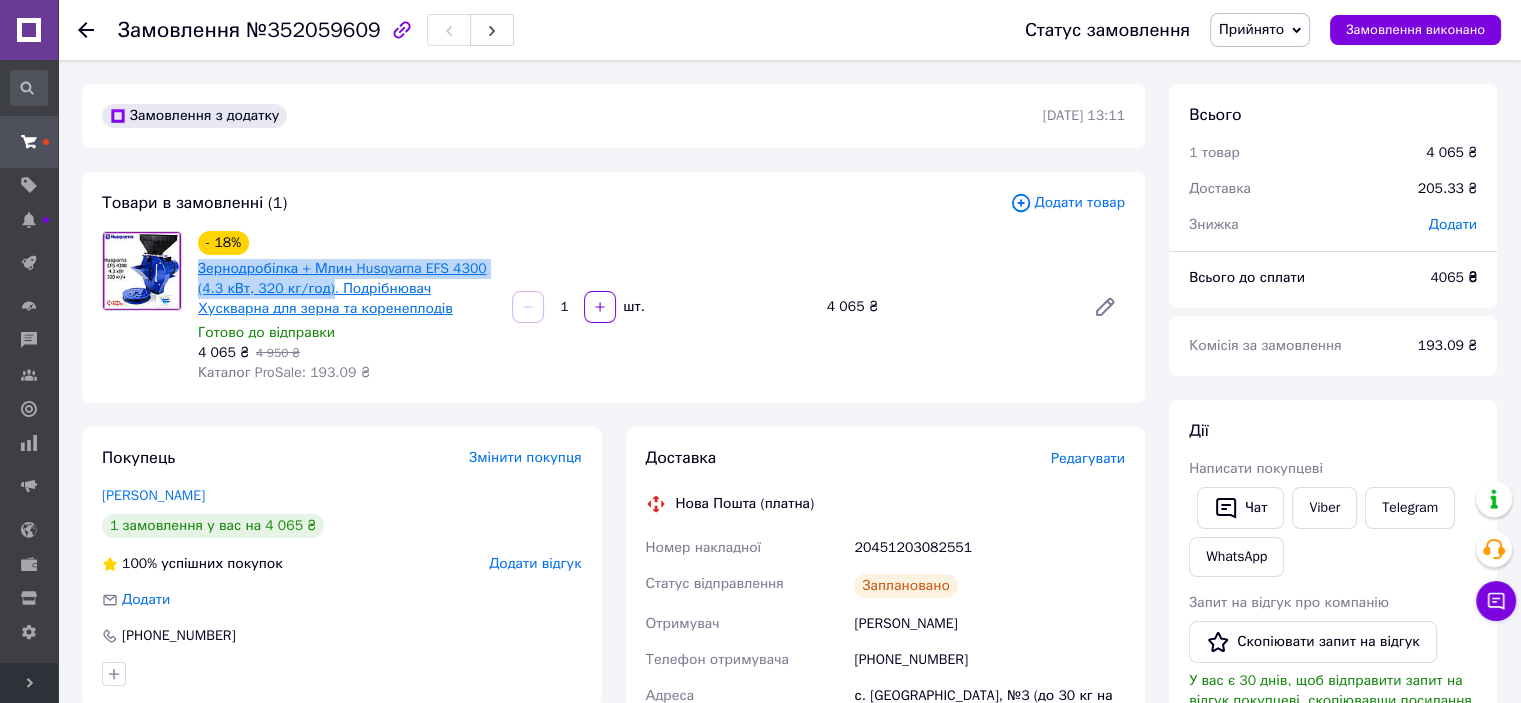 drag, startPoint x: 195, startPoint y: 266, endPoint x: 322, endPoint y: 291, distance: 129.43724 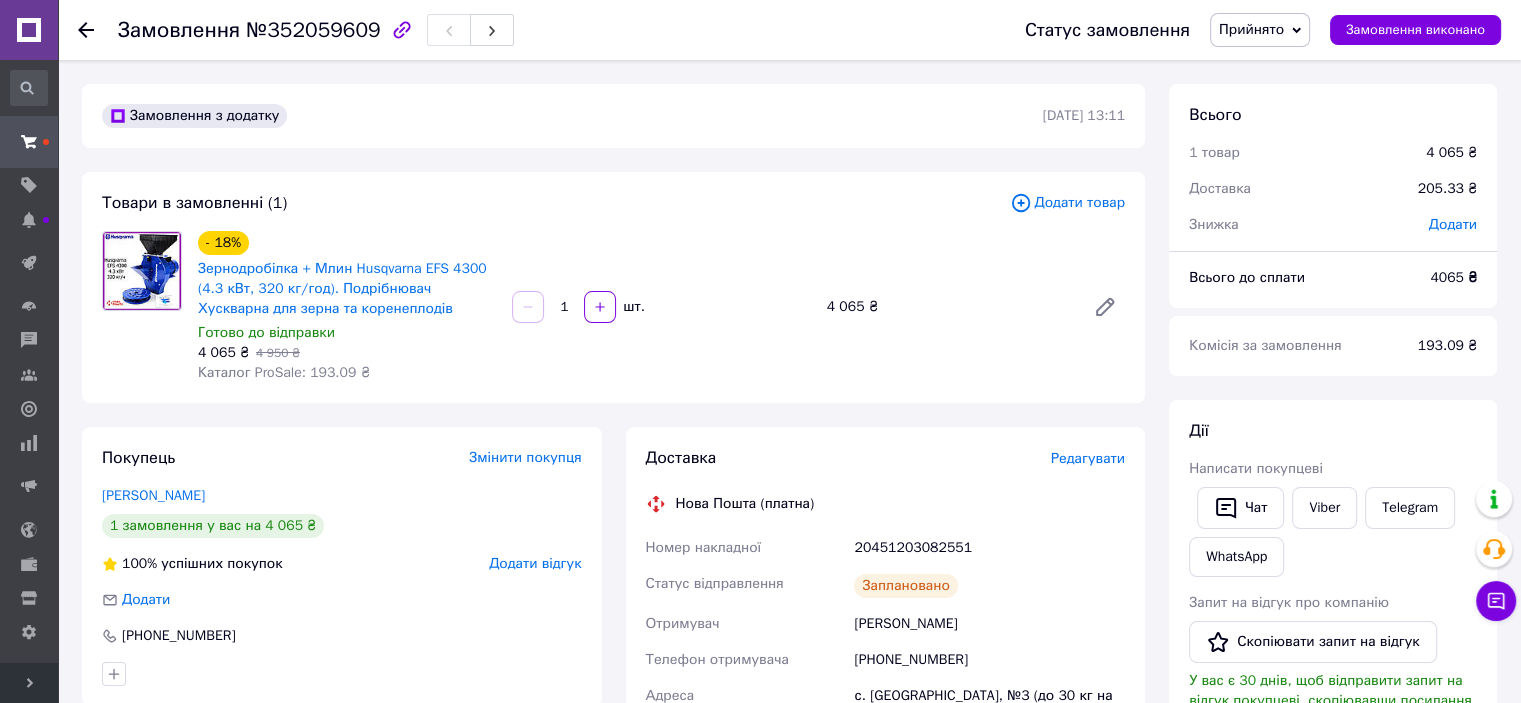 click on "- 18% Зернодробілка + Млин Husqvarna EFS 4300 (4.3 кВт, 320 кг/год). Подрібнювач Хускварна для зерна та коренеплодів Готово до відправки 4 065 ₴   4 950 ₴ Каталог ProSale: 193.09 ₴  1   шт. 4 065 ₴" at bounding box center [661, 307] 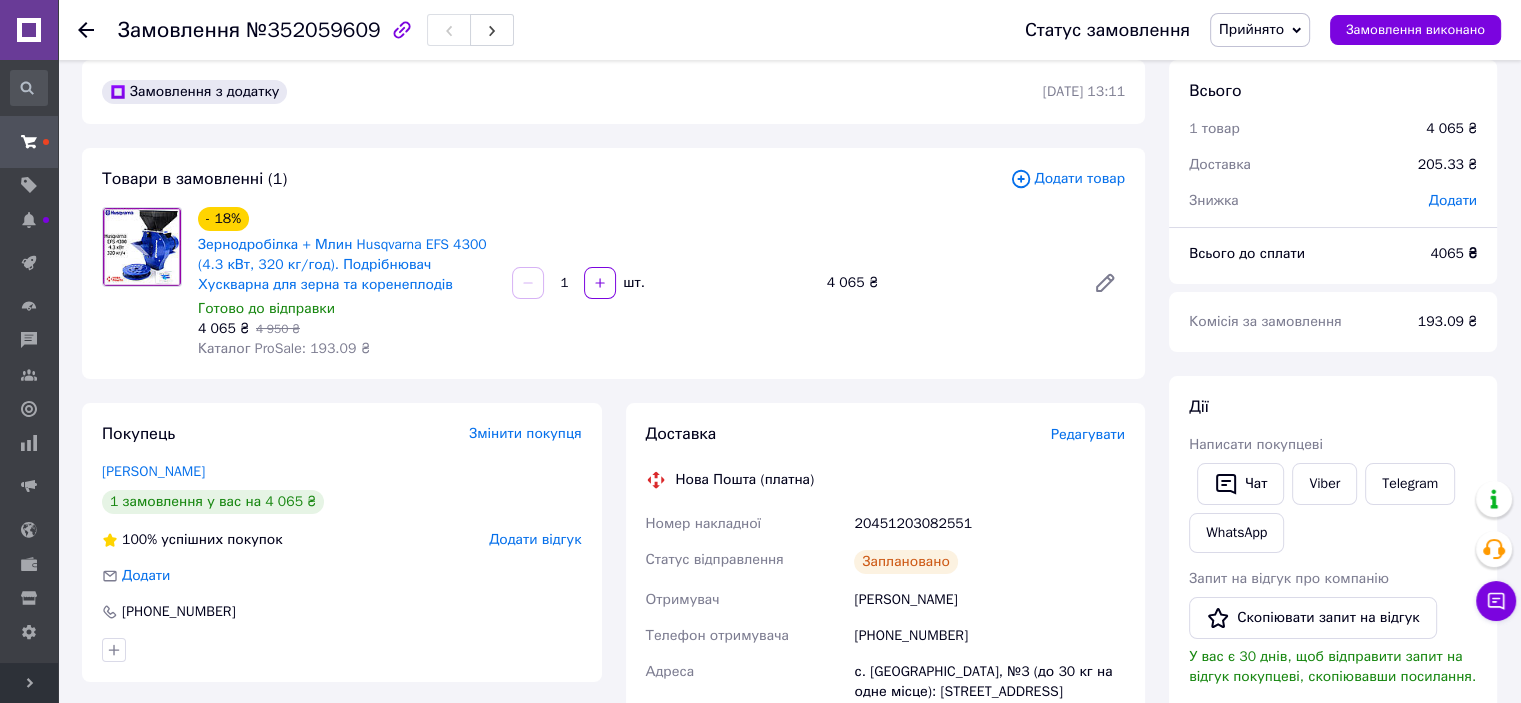 scroll, scrollTop: 0, scrollLeft: 0, axis: both 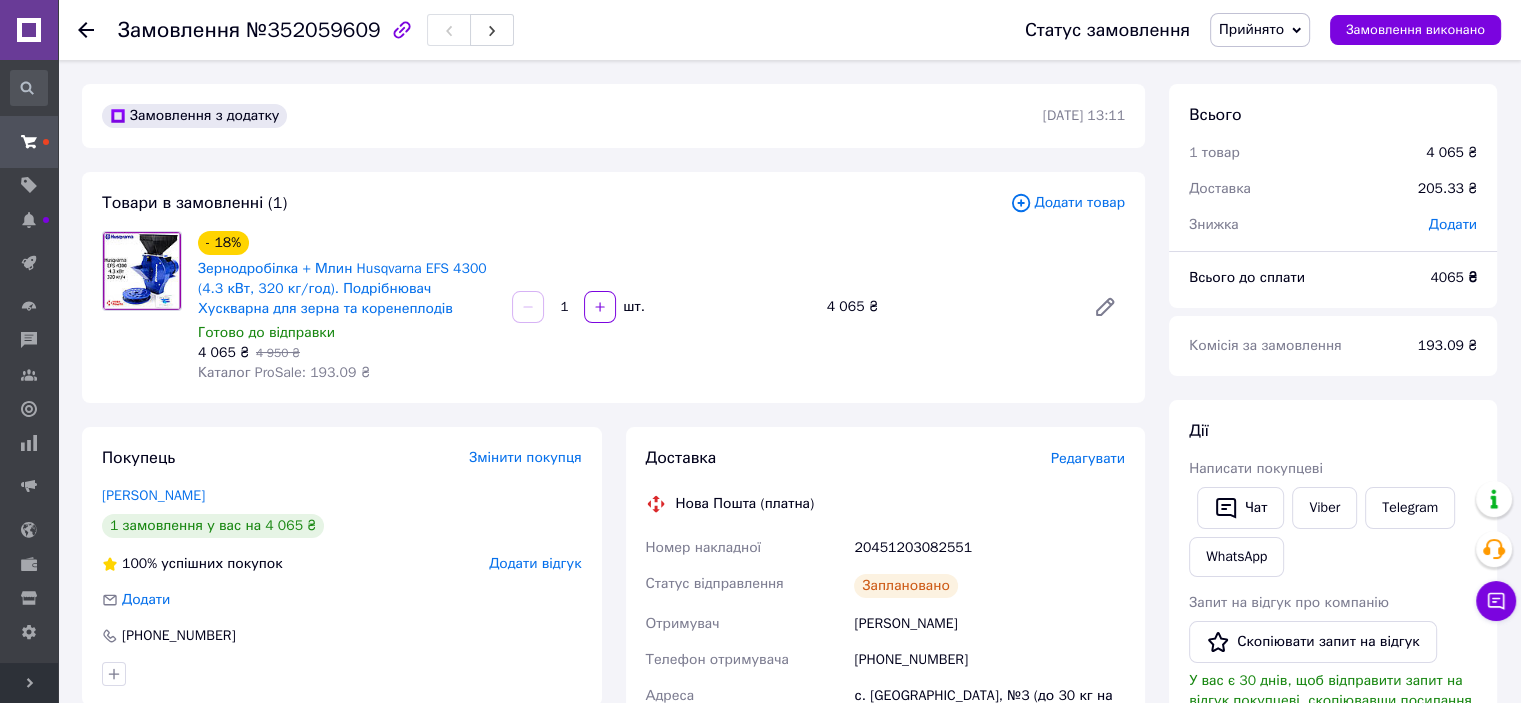 click on "Зернодробілка + Млин Husqvarna EFS 4300 (4.3 кВт, 320 кг/год). Подрібнювач Хускварна для зерна та коренеплодів" at bounding box center [347, 289] 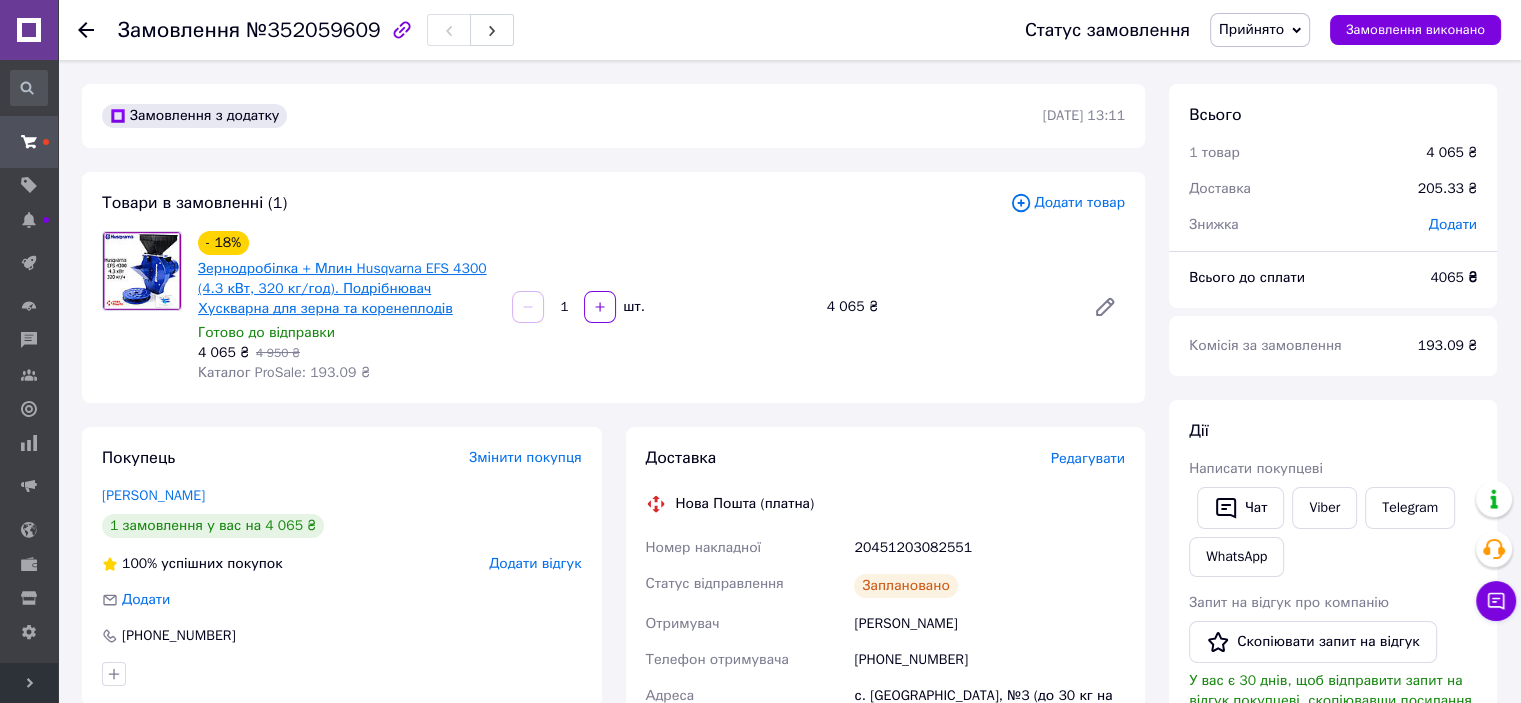 click on "Зернодробілка + Млин Husqvarna EFS 4300 (4.3 кВт, 320 кг/год). Подрібнювач Хускварна для зерна та коренеплодів" at bounding box center [342, 288] 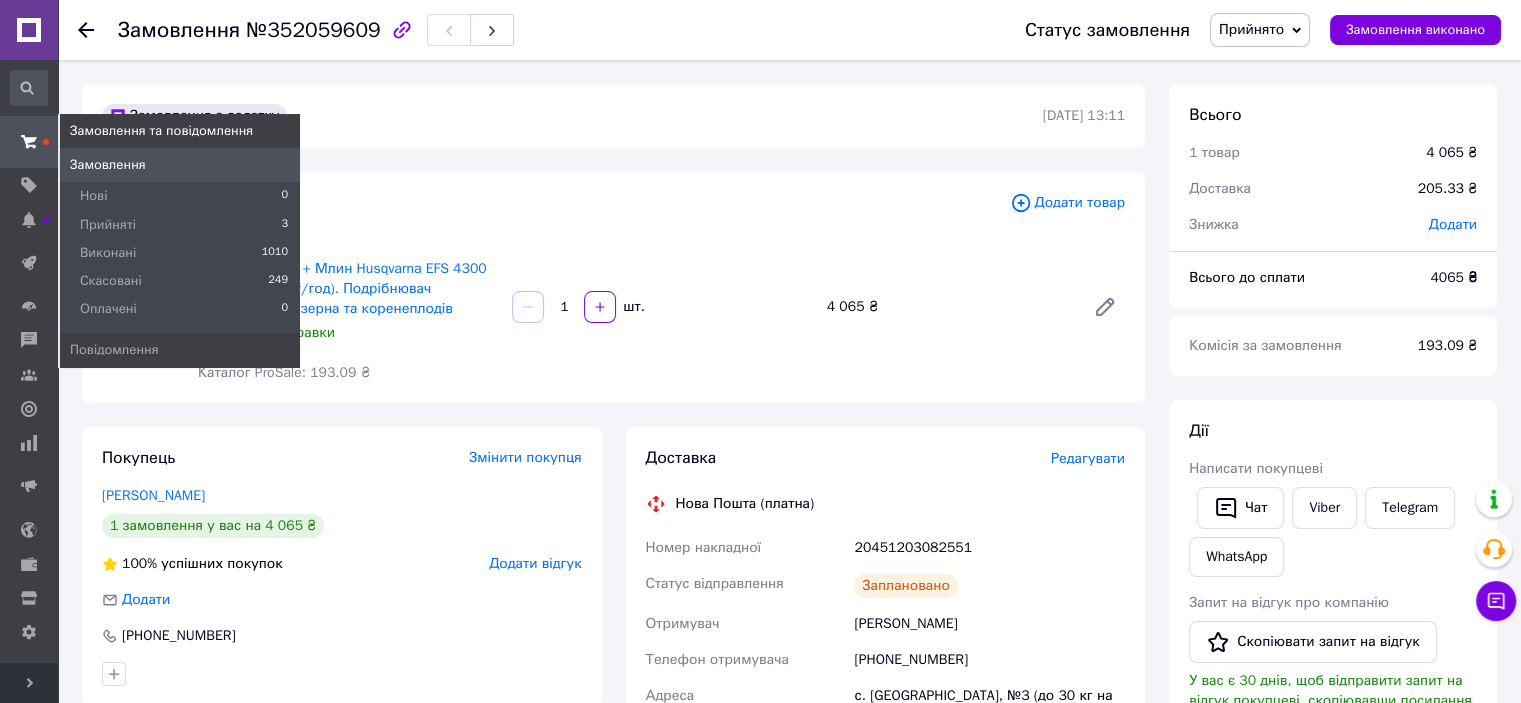click 